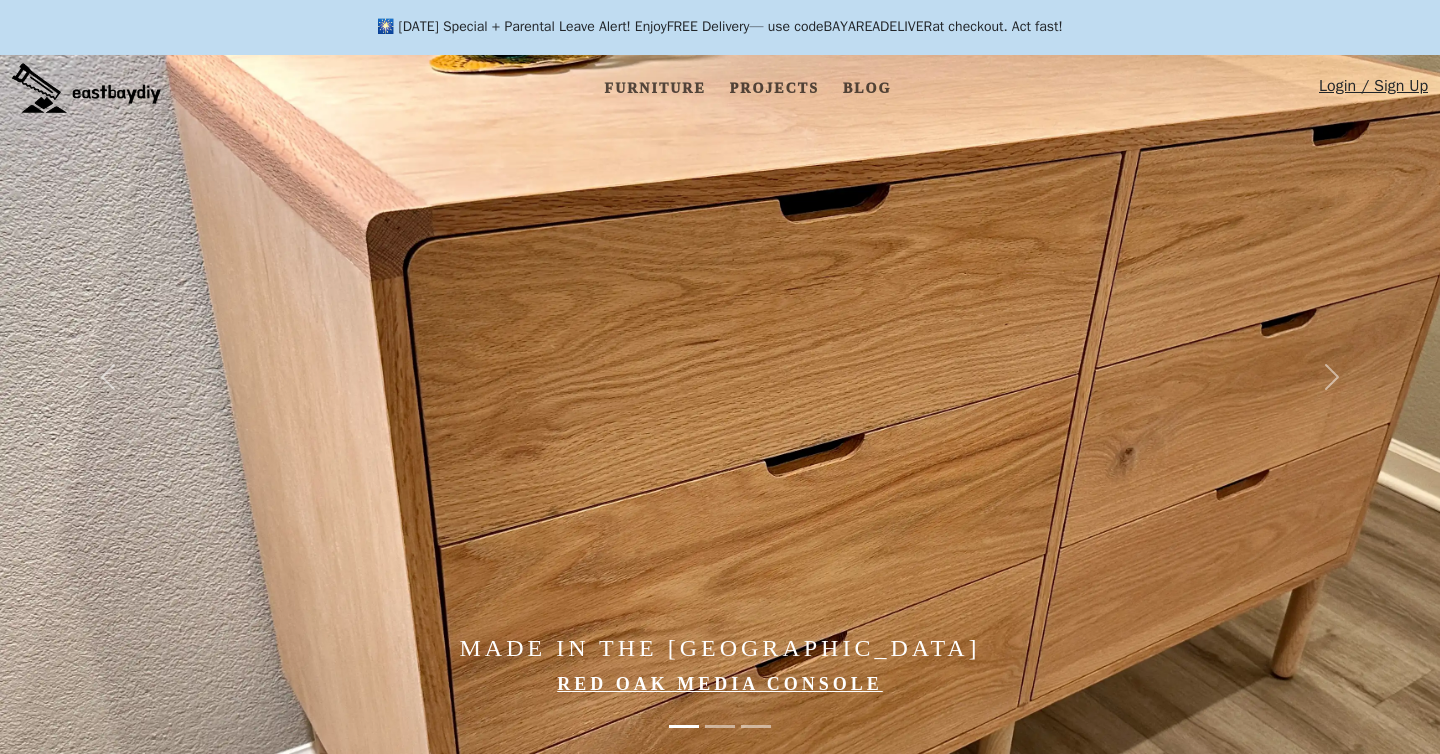 scroll, scrollTop: 0, scrollLeft: 0, axis: both 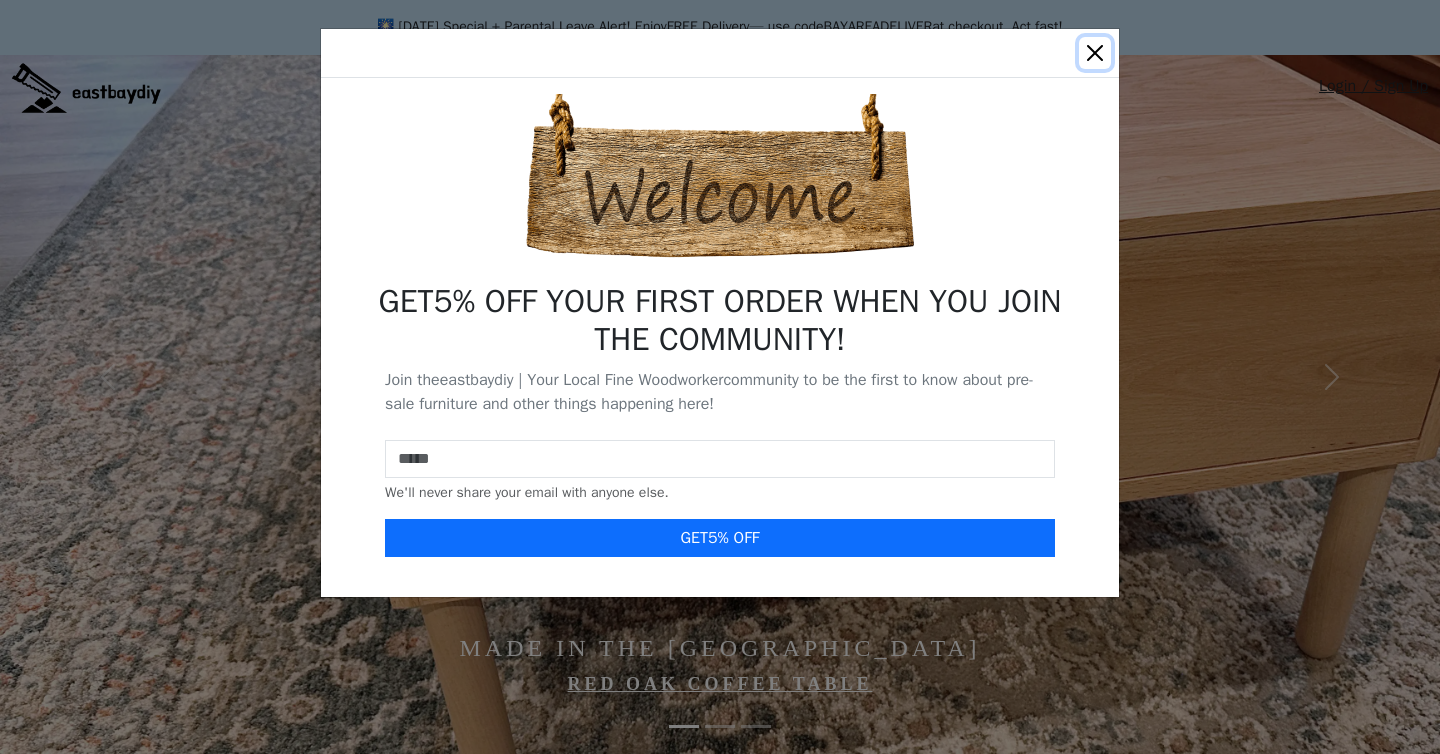 click at bounding box center [1095, 53] 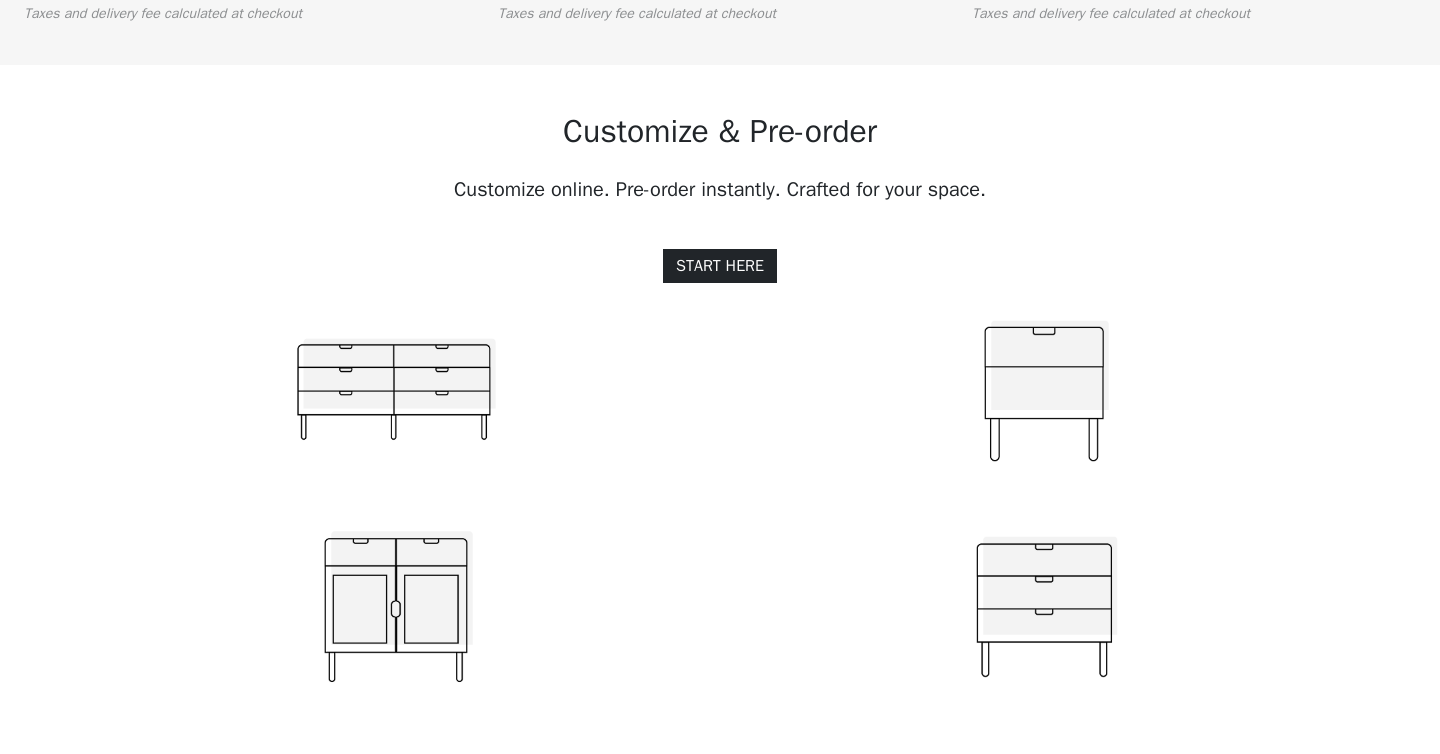 scroll, scrollTop: 1944, scrollLeft: 0, axis: vertical 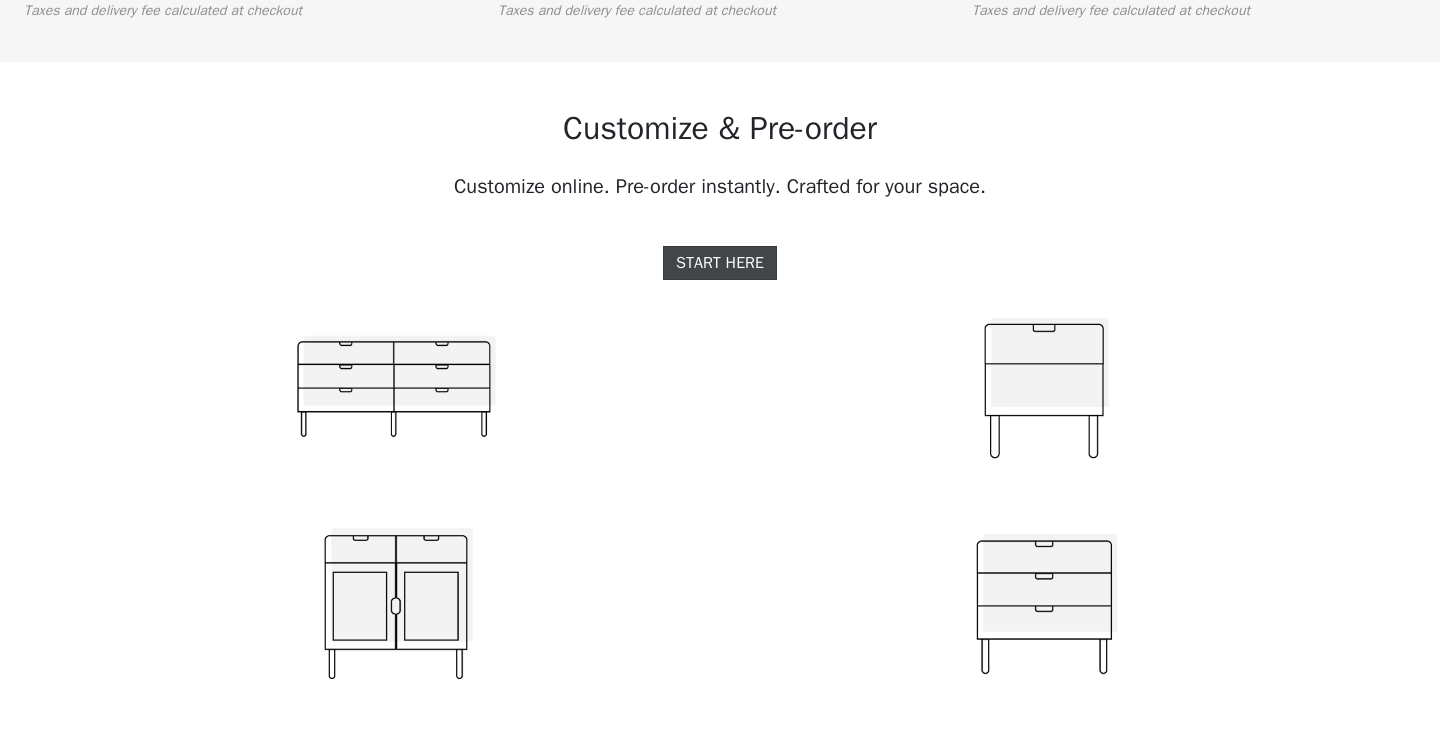 click on "START HERE" at bounding box center (720, 263) 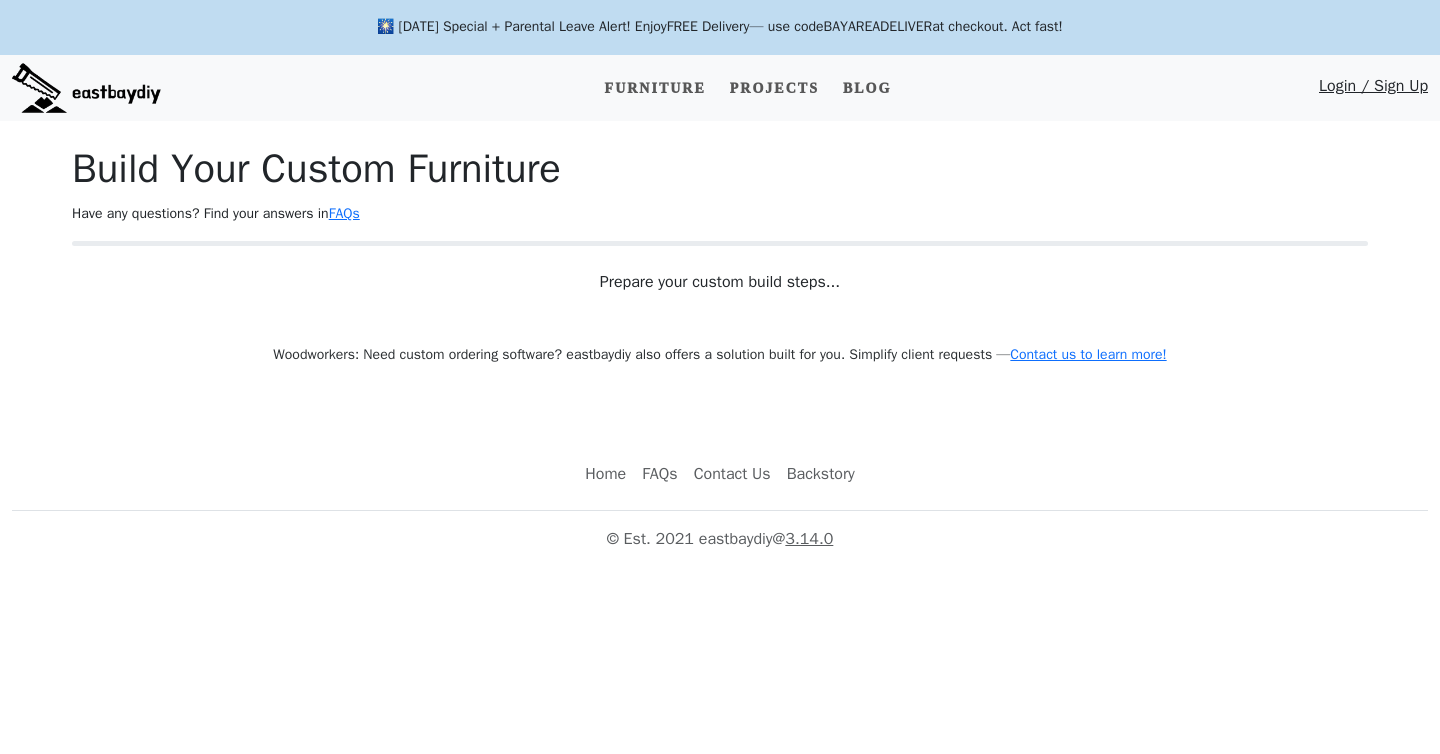 scroll, scrollTop: 0, scrollLeft: 0, axis: both 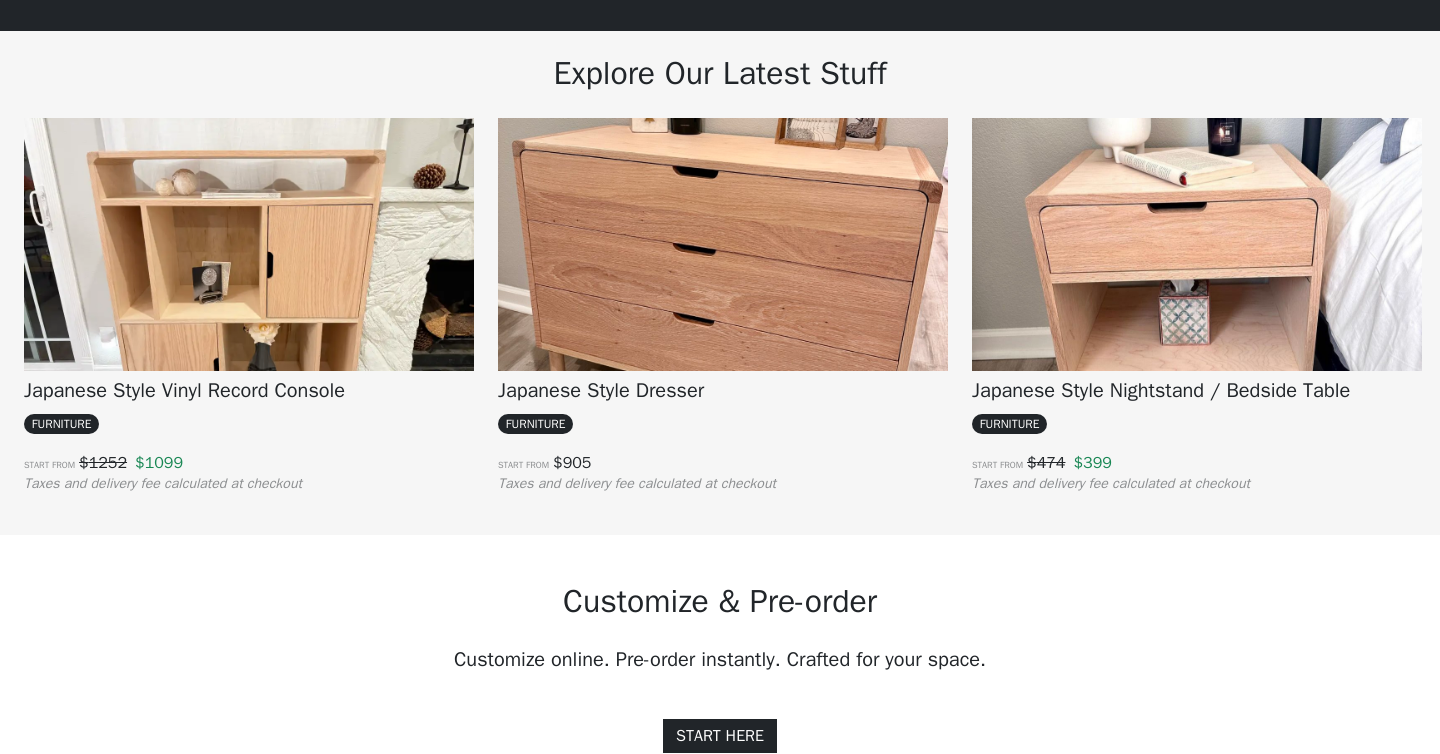 click on "Explore Our Latest Stuff" at bounding box center [720, 74] 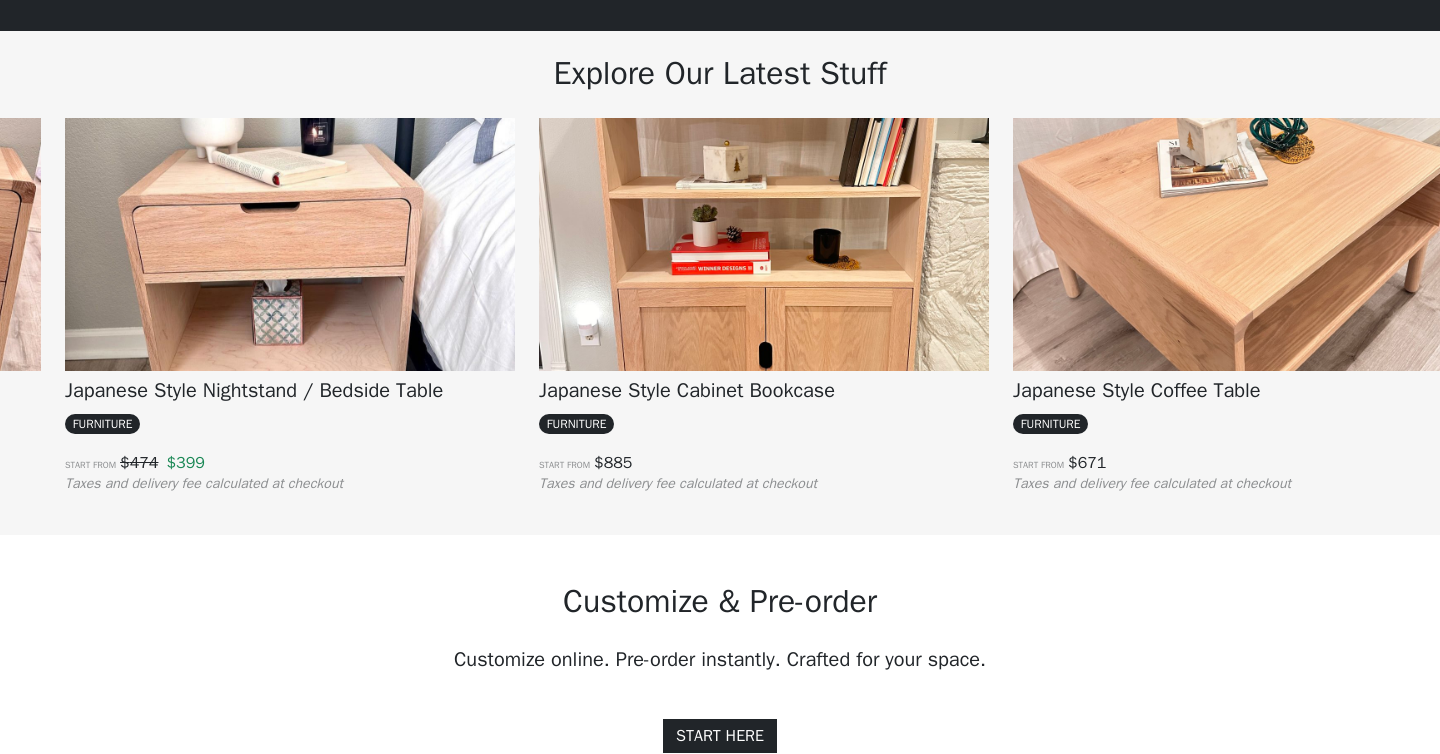 scroll, scrollTop: 0, scrollLeft: 919, axis: horizontal 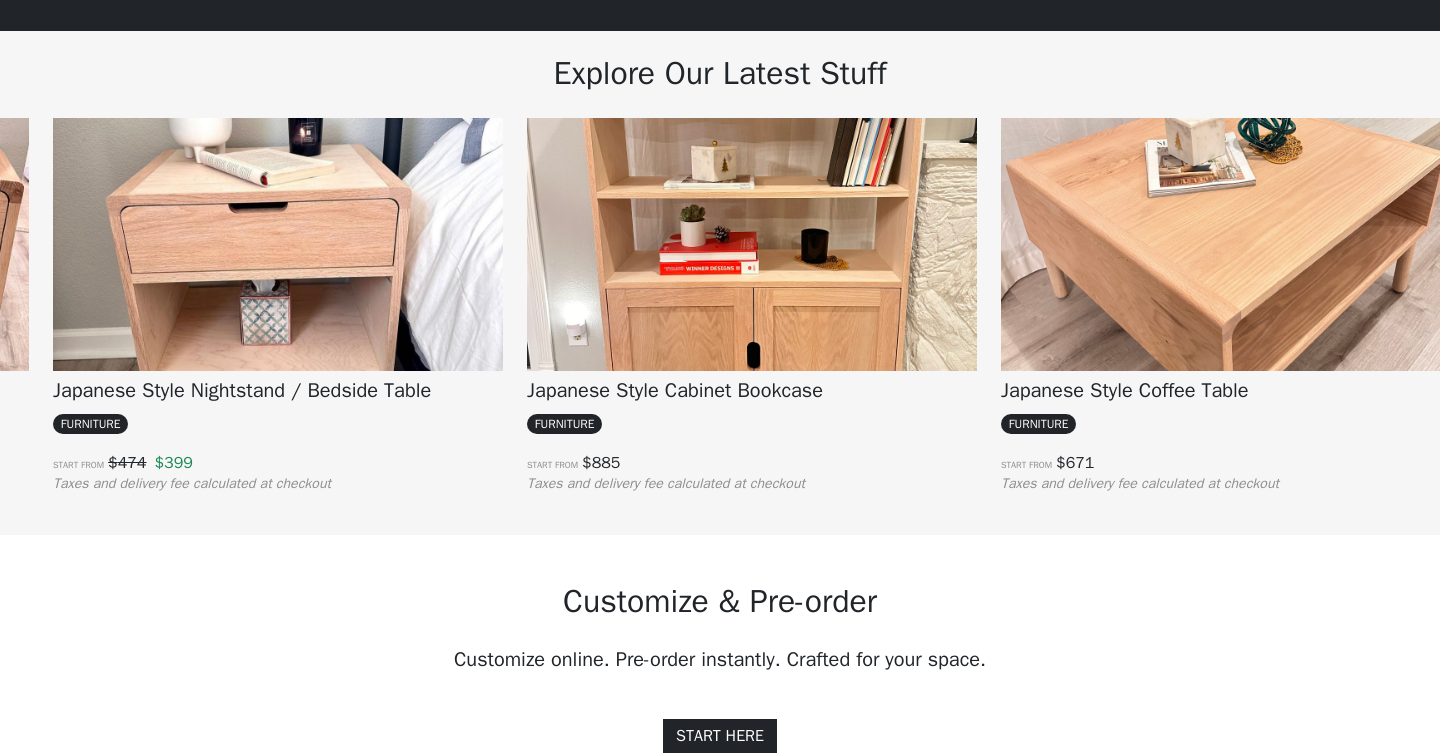 click at bounding box center [278, 287] 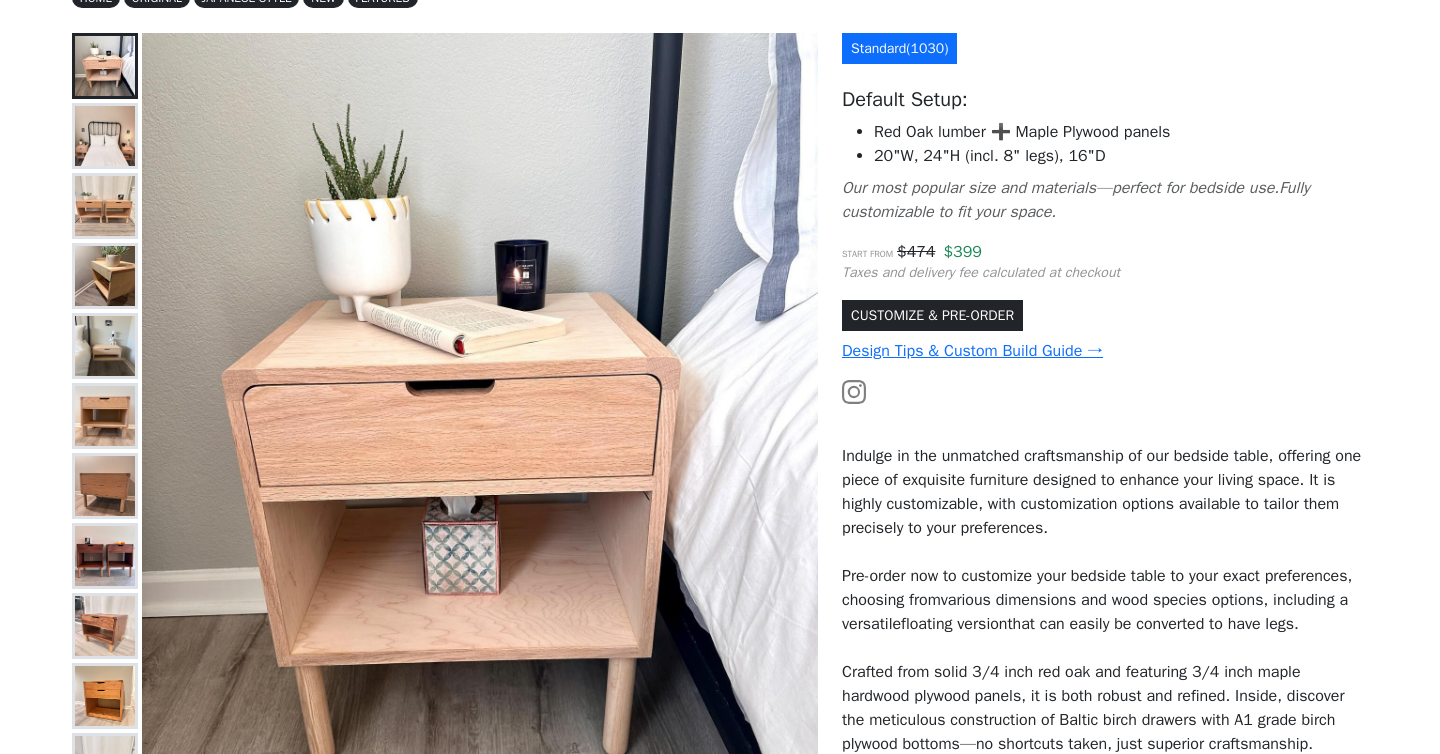 scroll, scrollTop: 199, scrollLeft: 0, axis: vertical 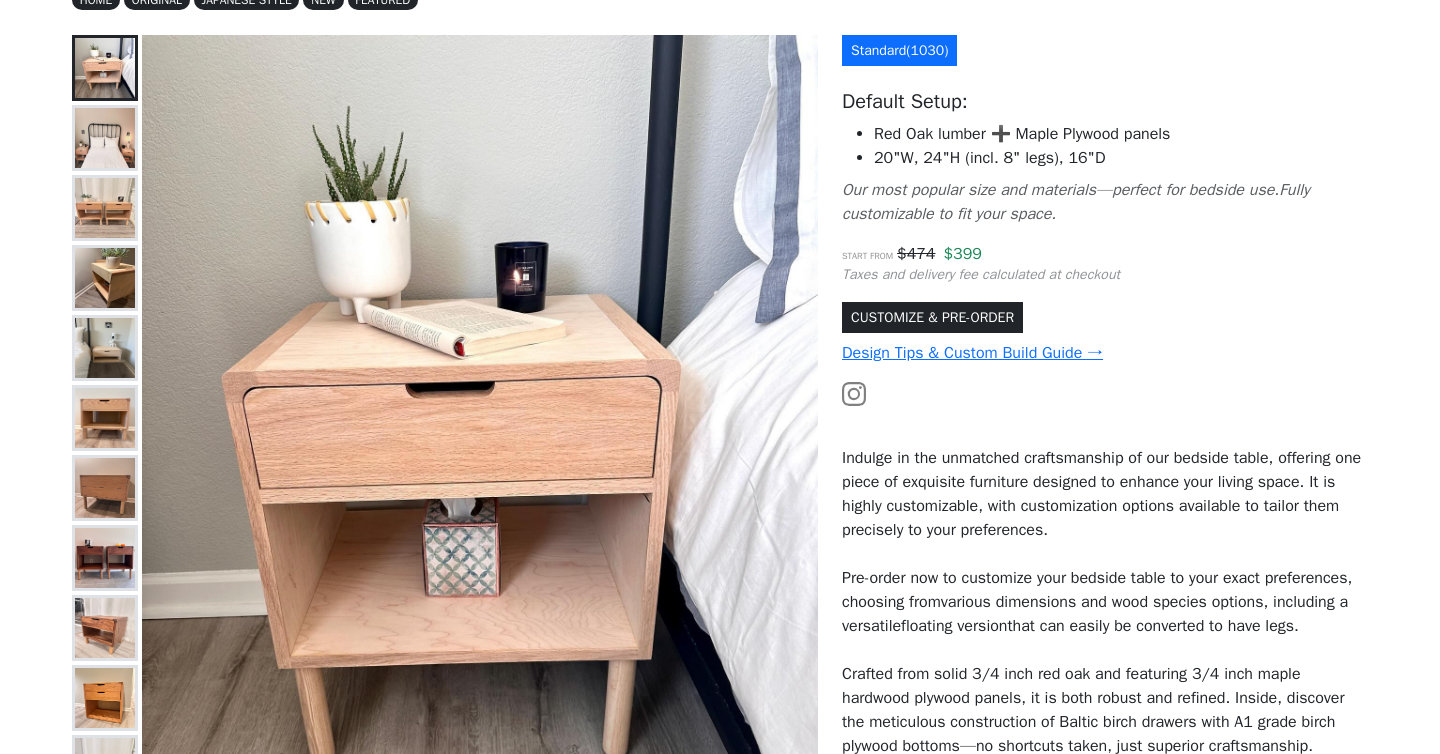 click at bounding box center [105, 138] 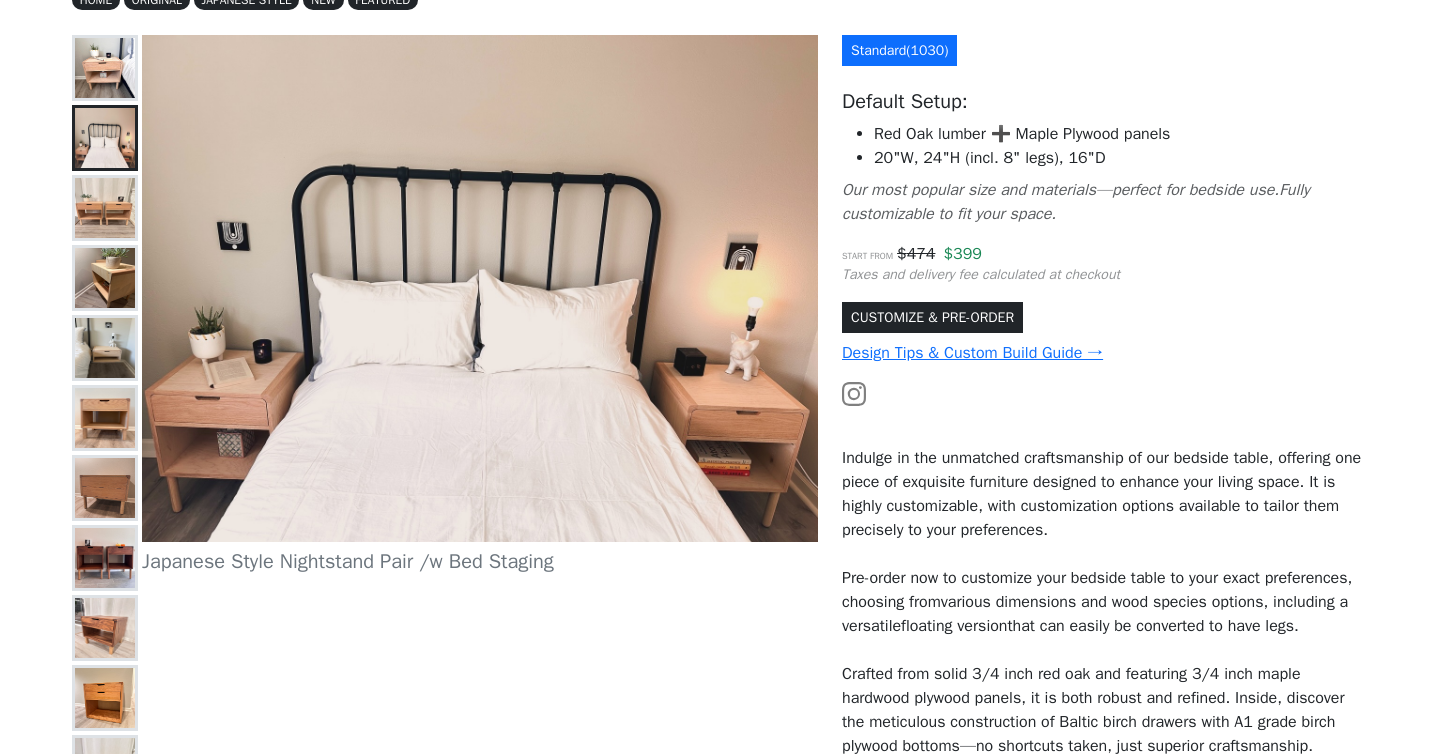 click at bounding box center [105, 208] 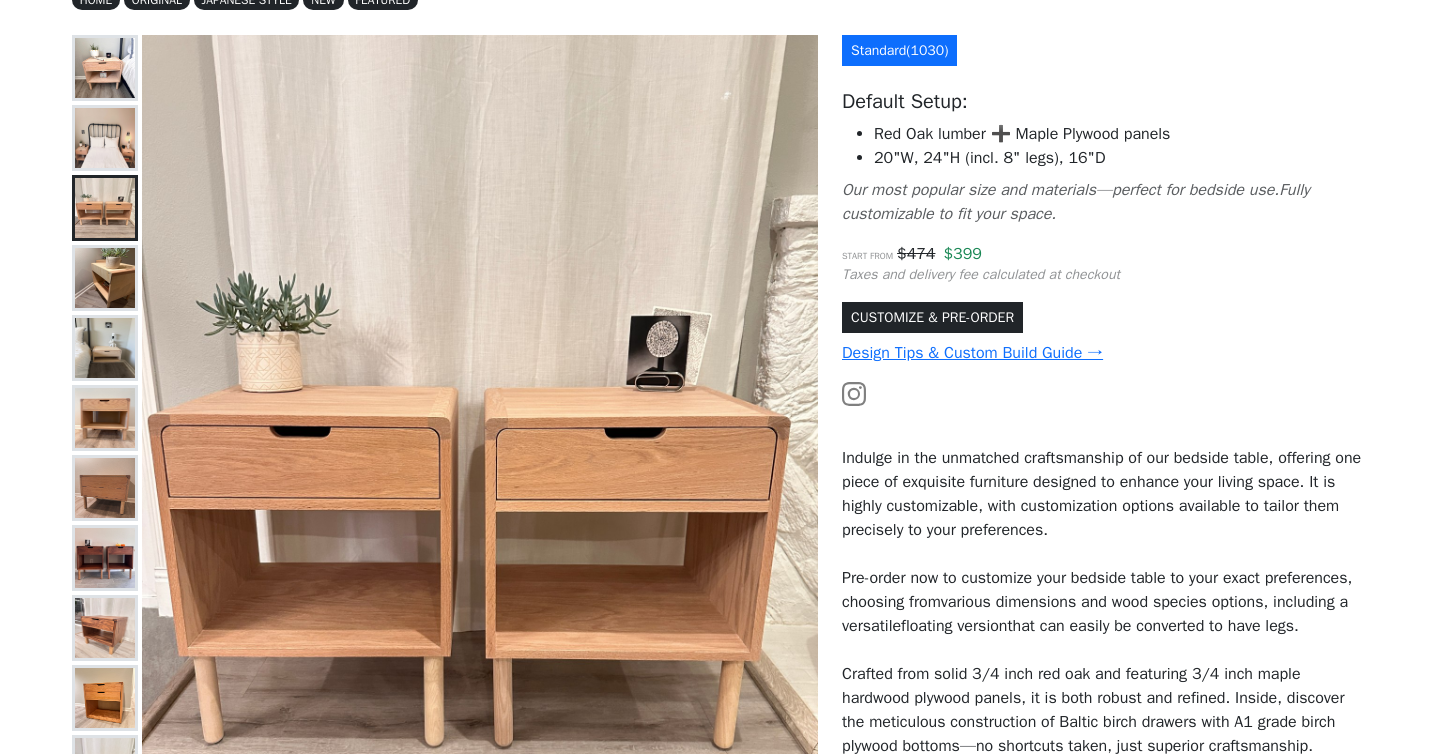 click at bounding box center [105, 278] 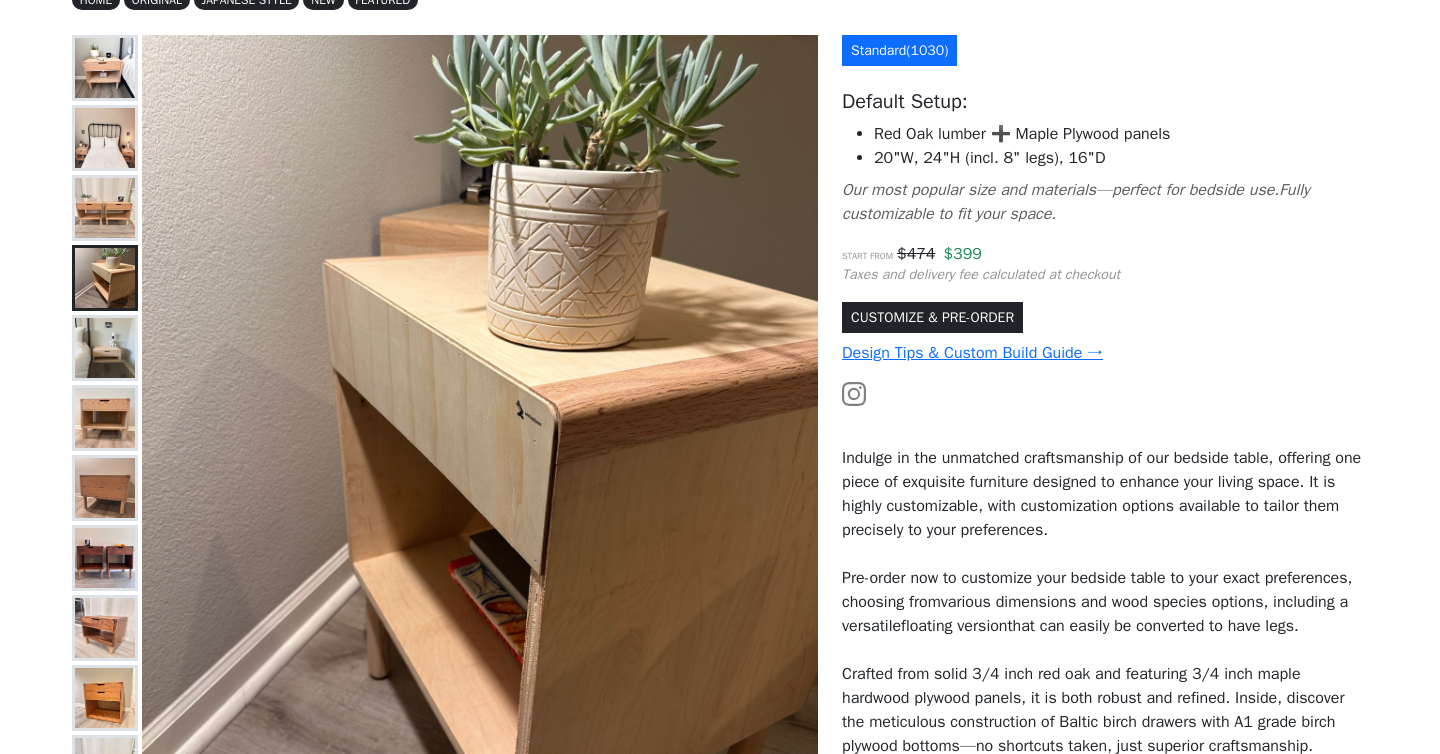 click at bounding box center (105, 348) 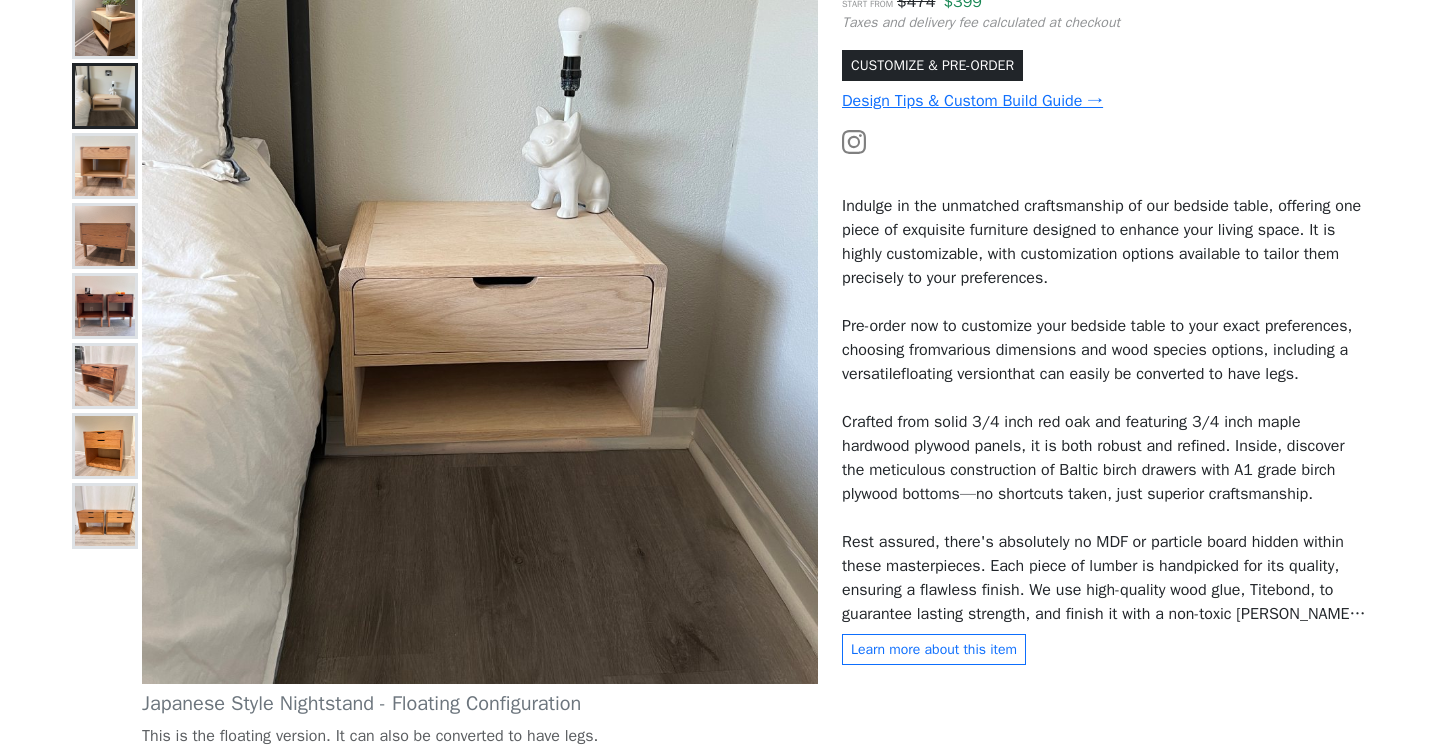 scroll, scrollTop: 481, scrollLeft: 0, axis: vertical 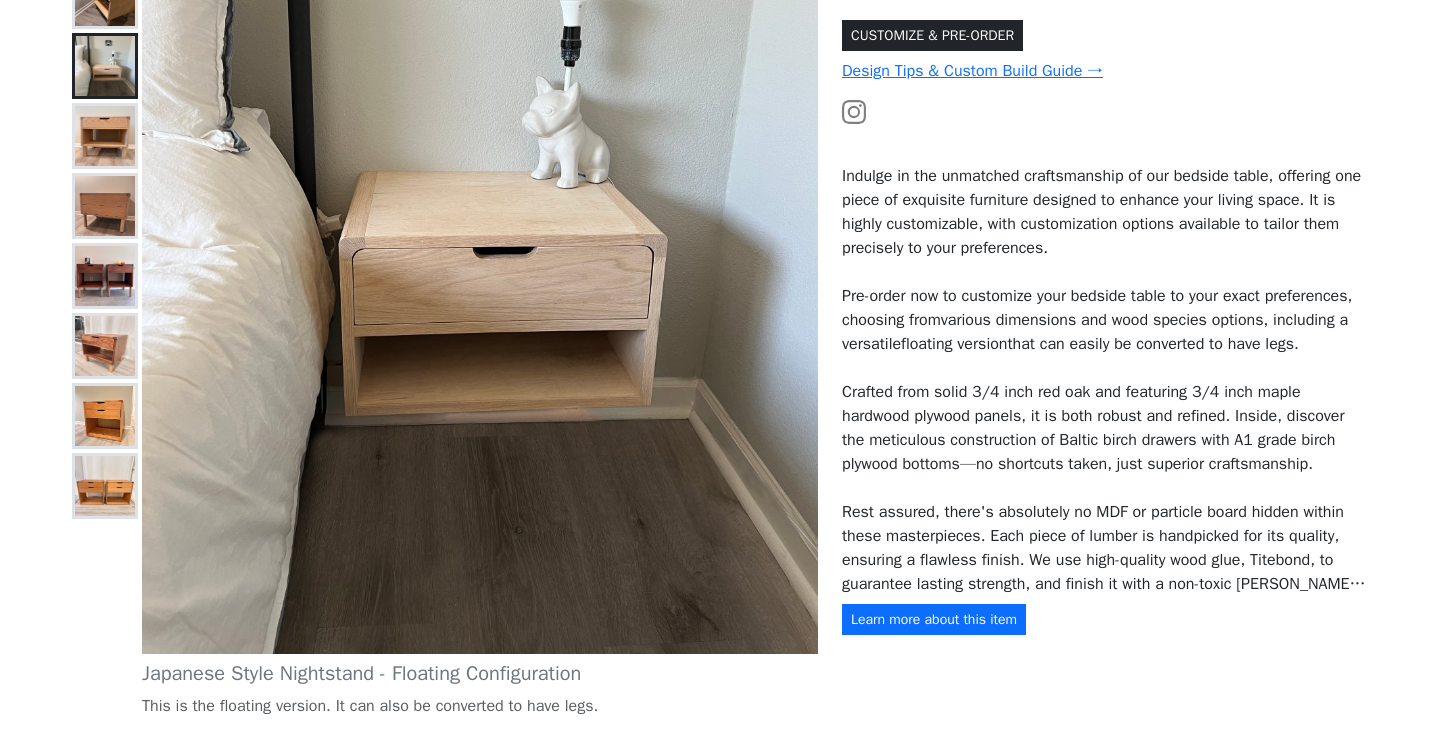 click on "Learn more about this item" at bounding box center [934, 619] 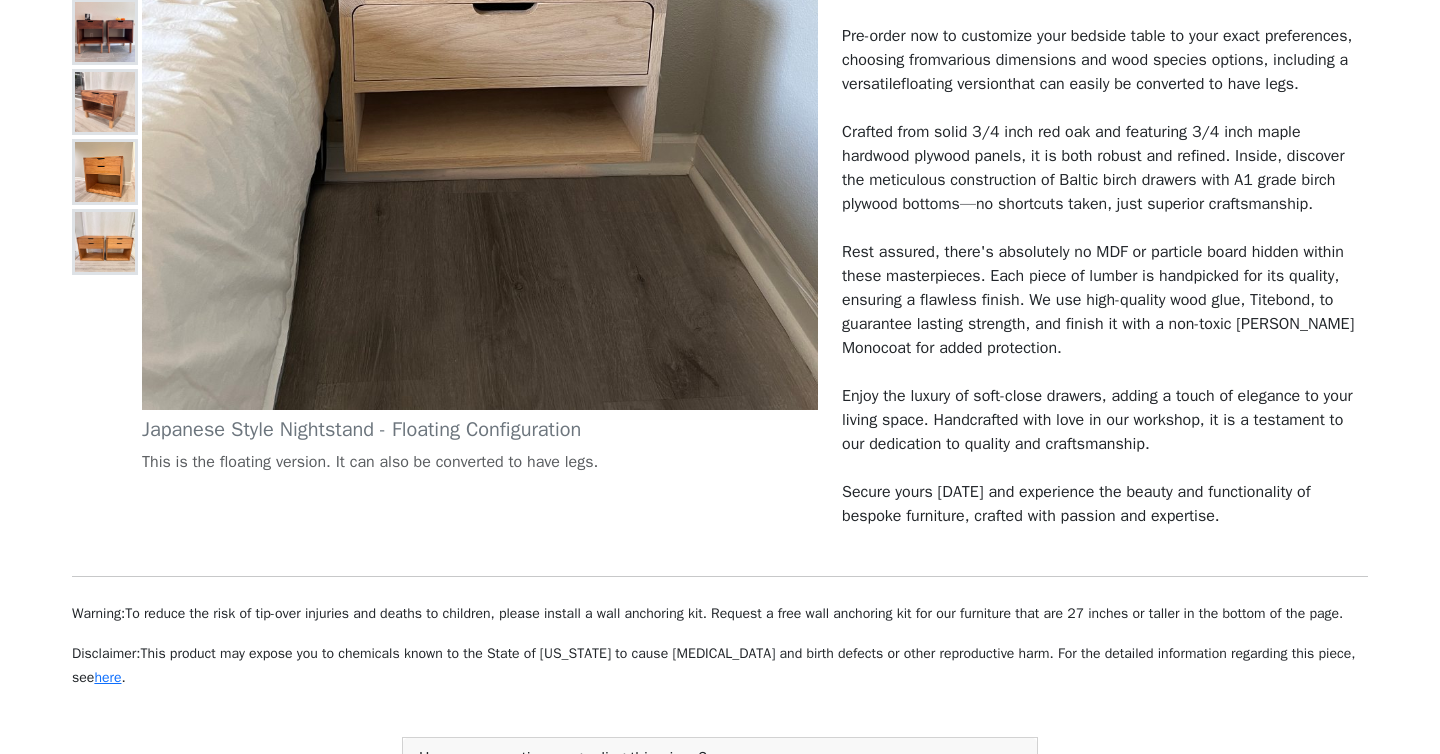 scroll, scrollTop: 783, scrollLeft: 0, axis: vertical 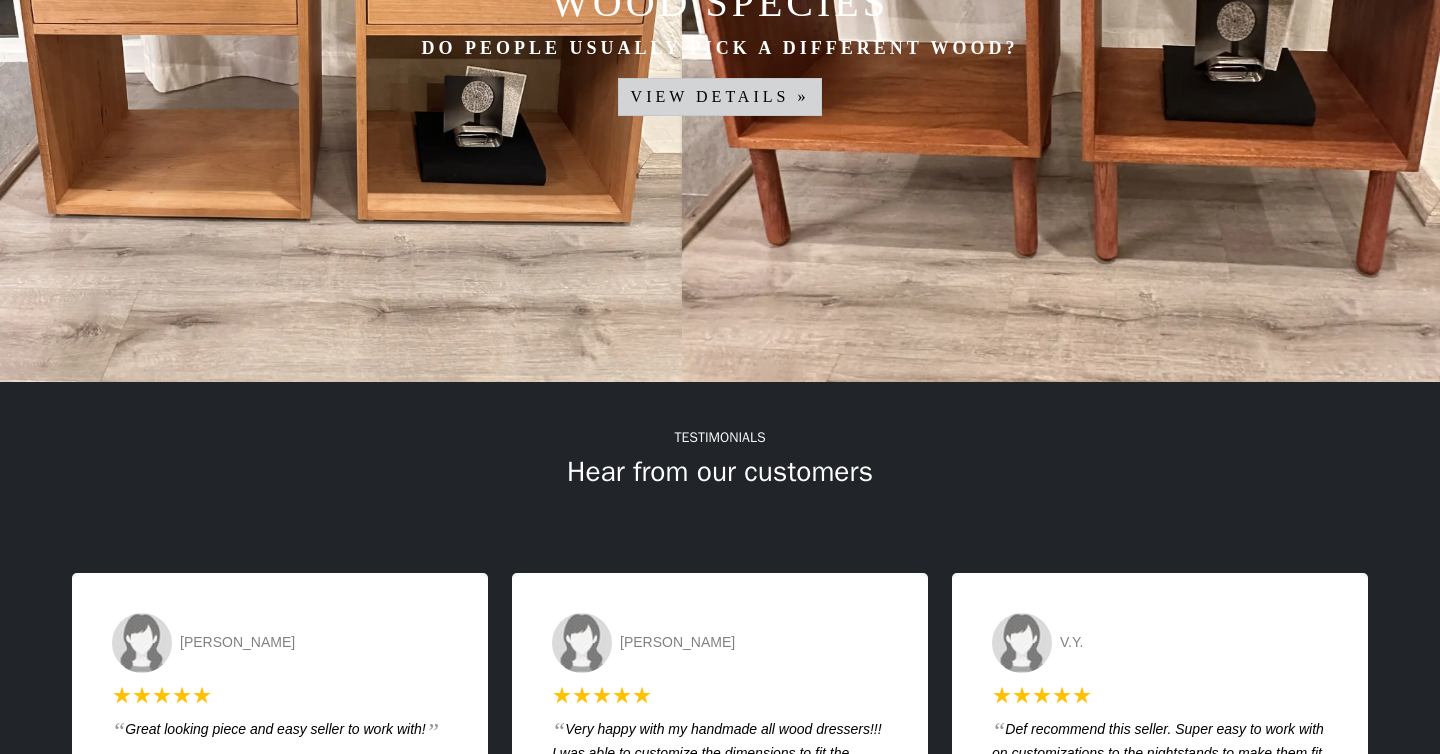 click on "View details »" at bounding box center [720, 97] 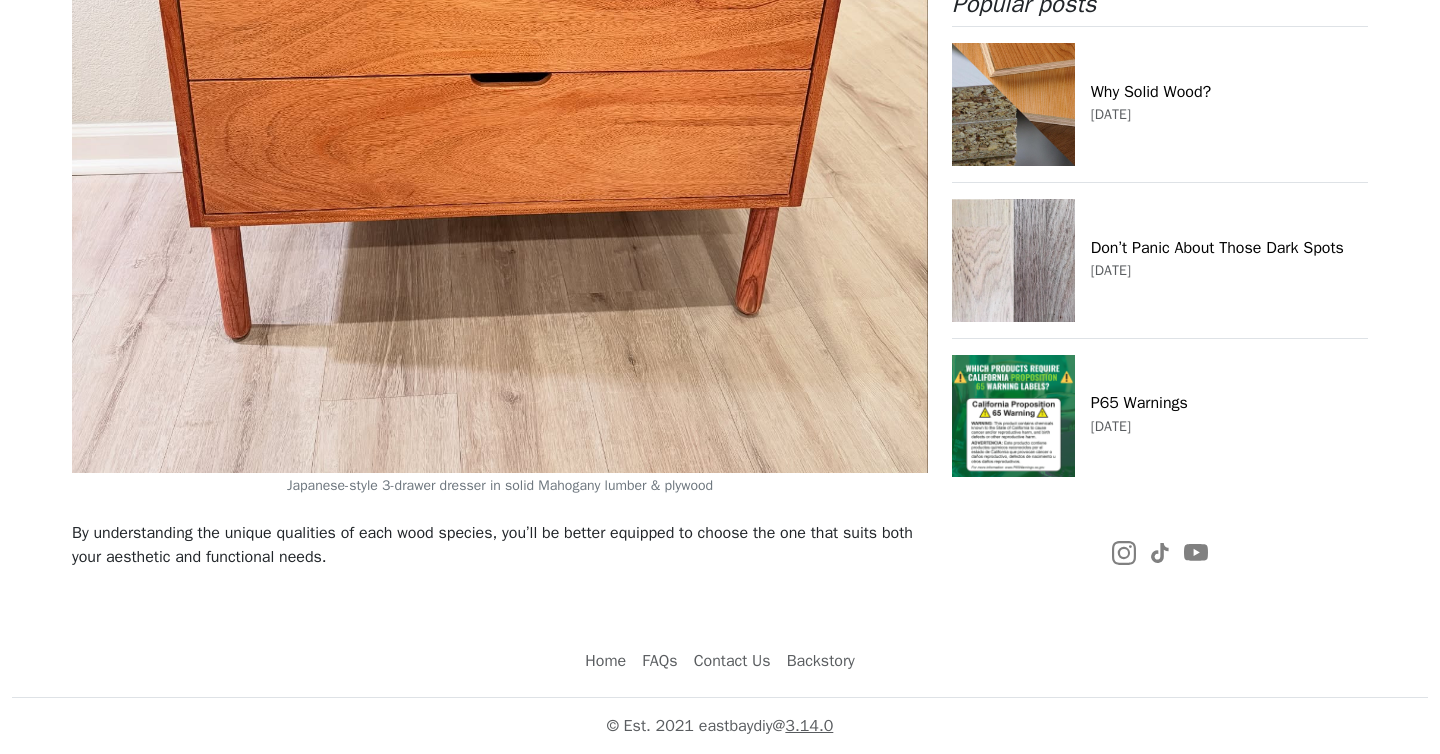 scroll, scrollTop: 12347, scrollLeft: 0, axis: vertical 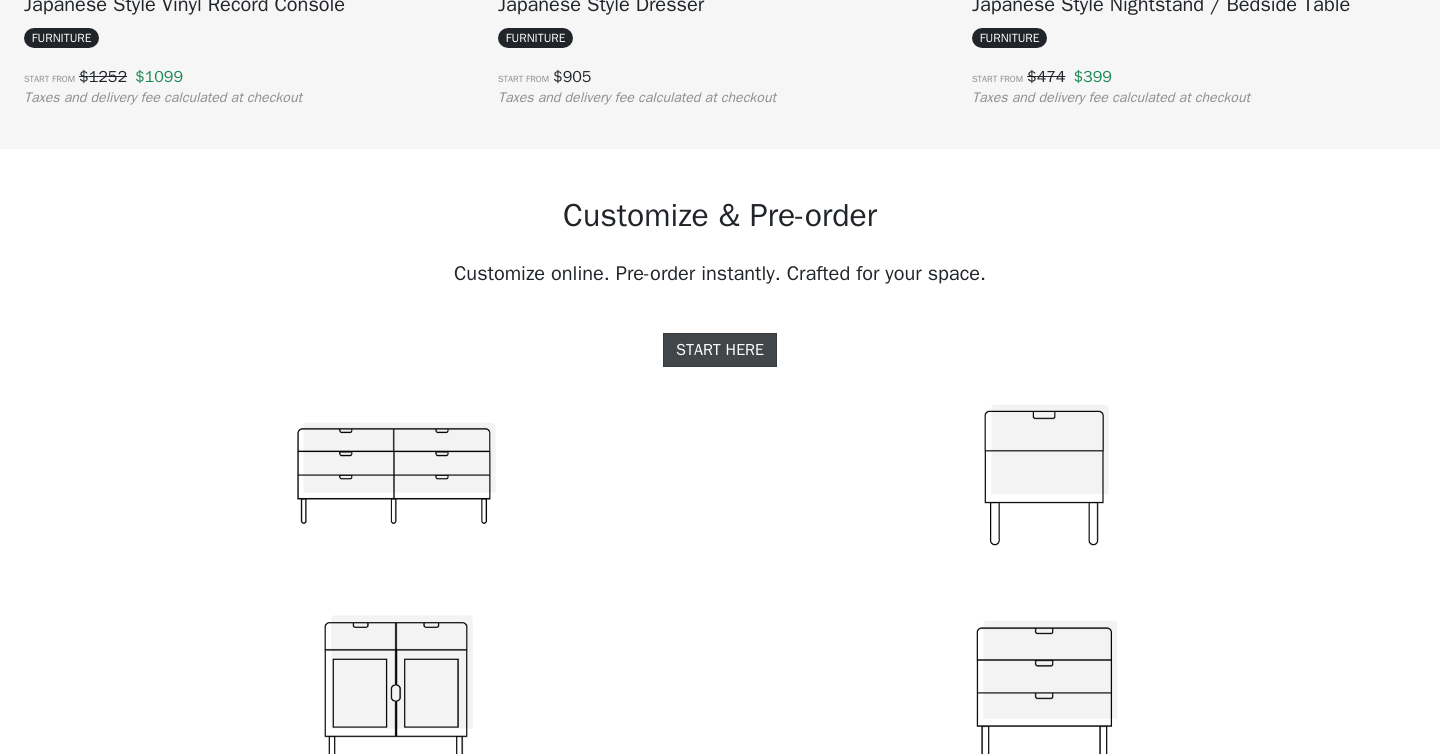 click on "START HERE" at bounding box center [720, 350] 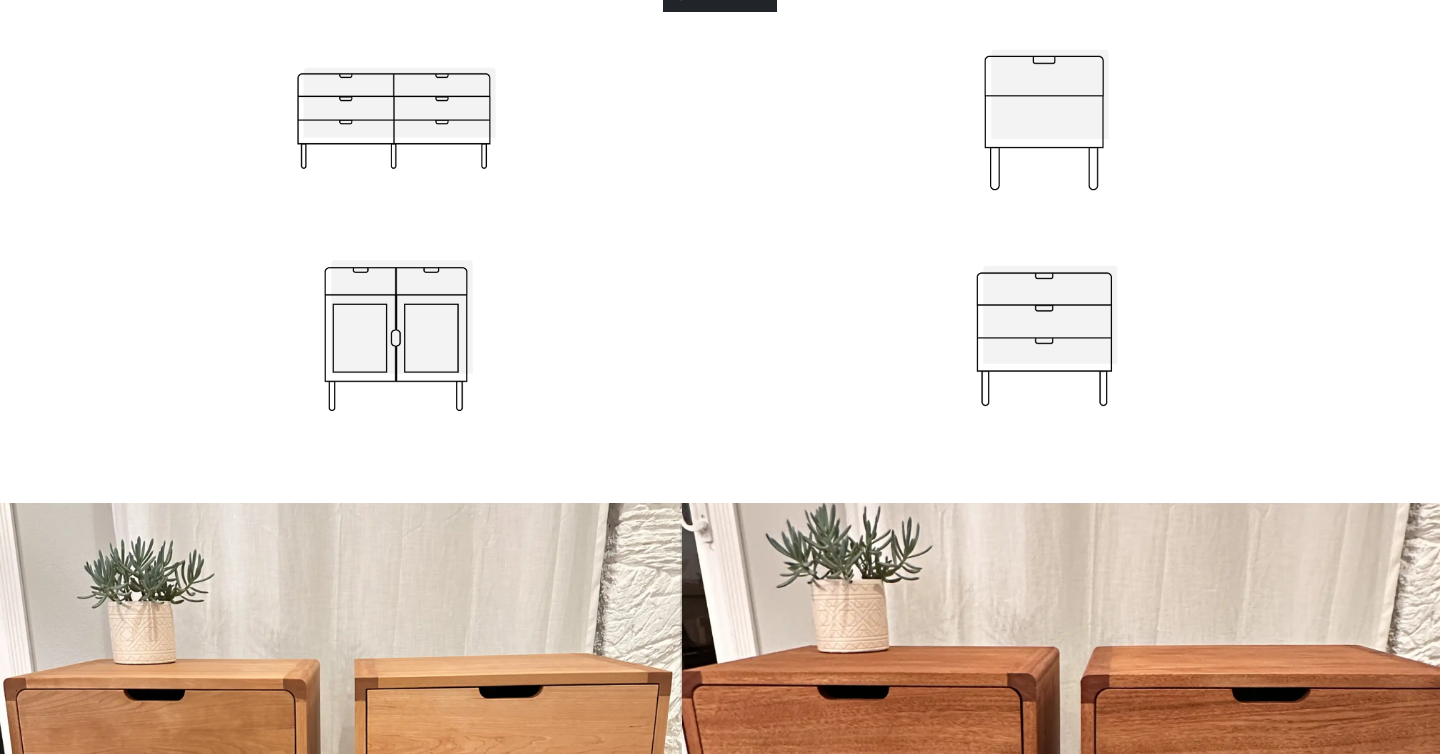 scroll, scrollTop: 2236, scrollLeft: 0, axis: vertical 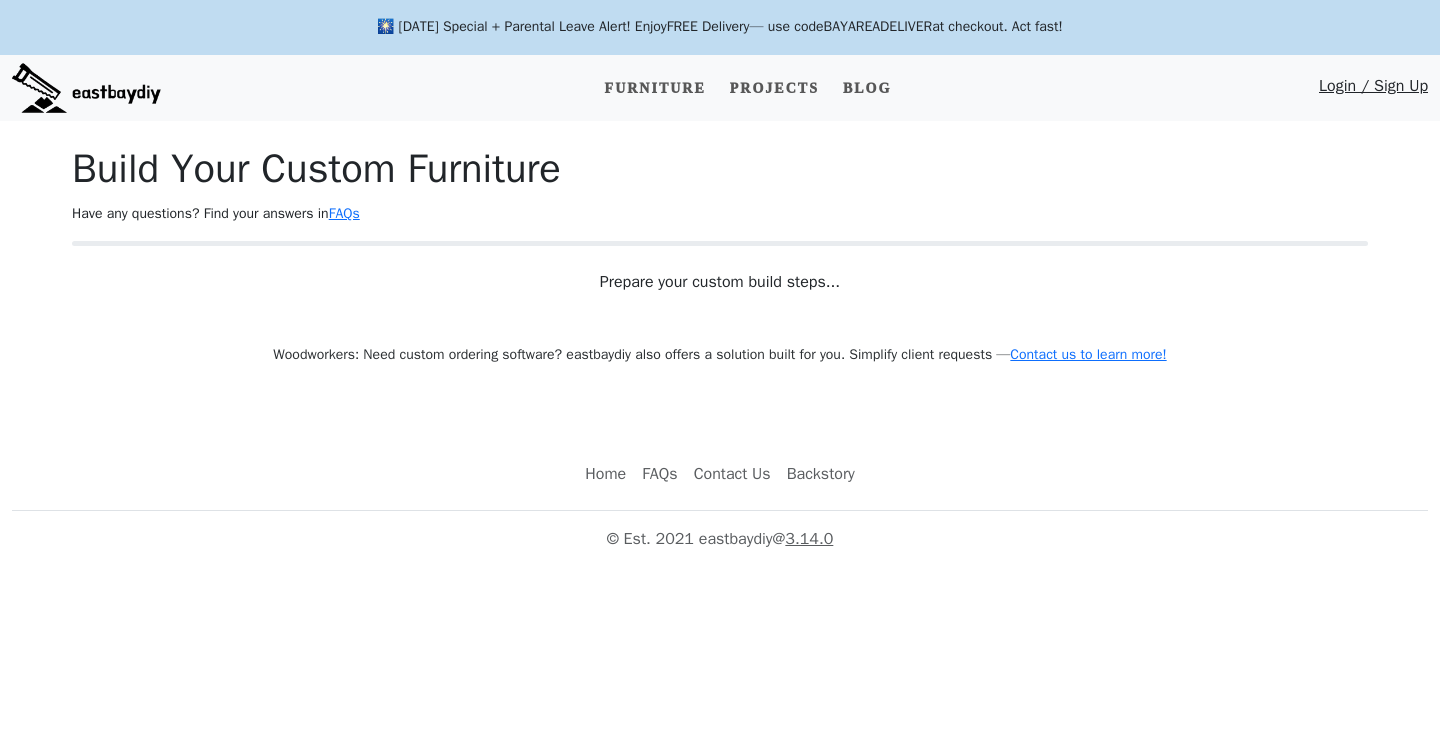 click on "Build Your Custom Furniture Have any questions? Find your answers in  FAQs Prepare your custom build steps... Woodworkers: Need custom ordering software? eastbaydiy also offers a solution built for you. Simplify client requests —  Contact us to learn more!" at bounding box center (720, 263) 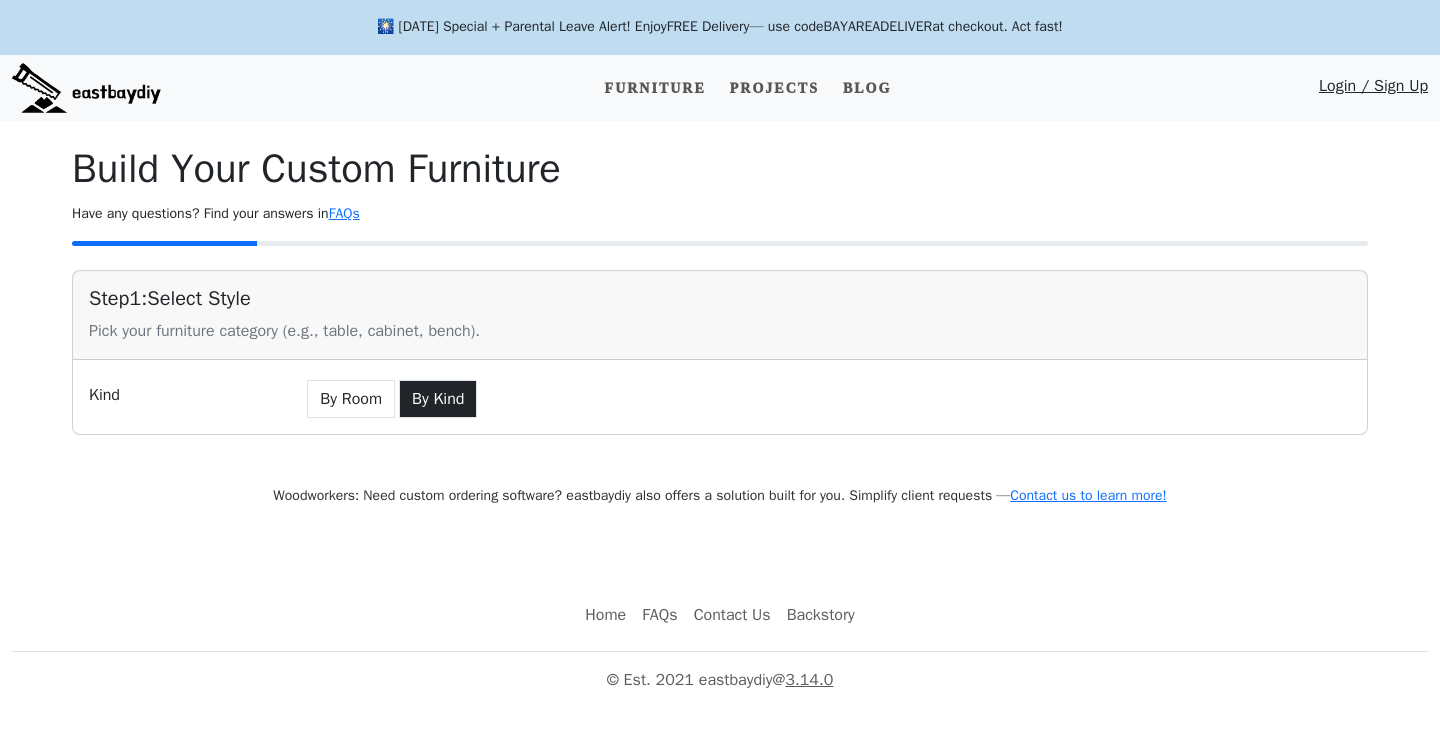click on "By Kind" at bounding box center (438, 399) 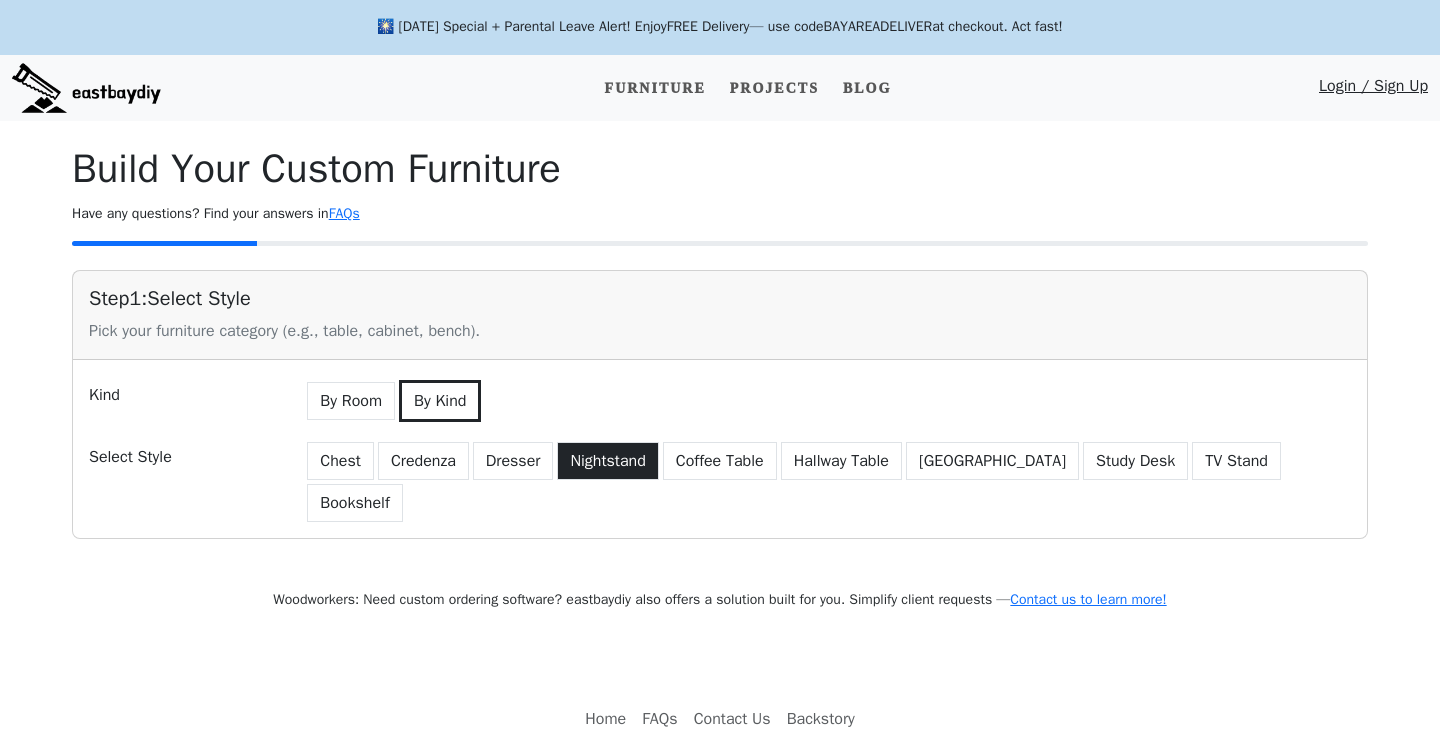 click on "Nightstand" at bounding box center (607, 461) 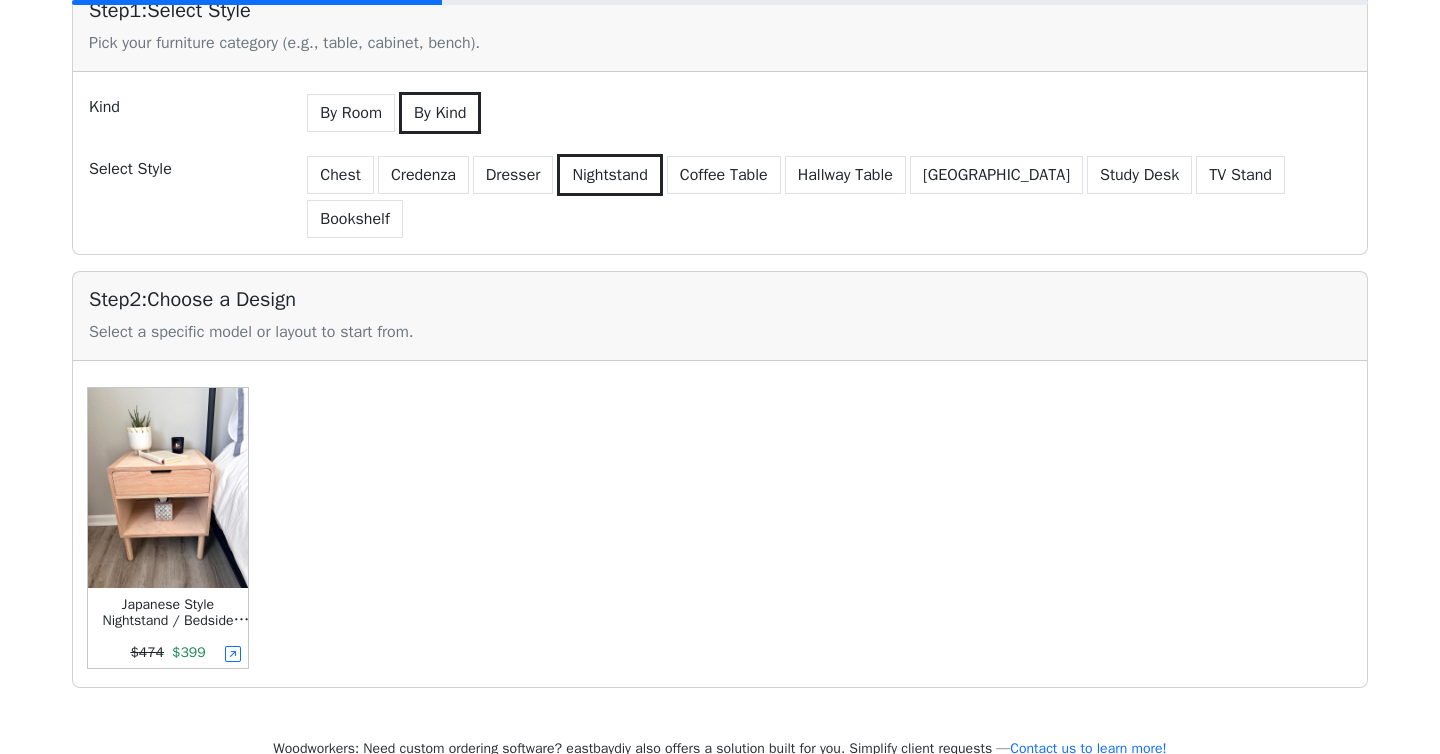 scroll, scrollTop: 232, scrollLeft: 0, axis: vertical 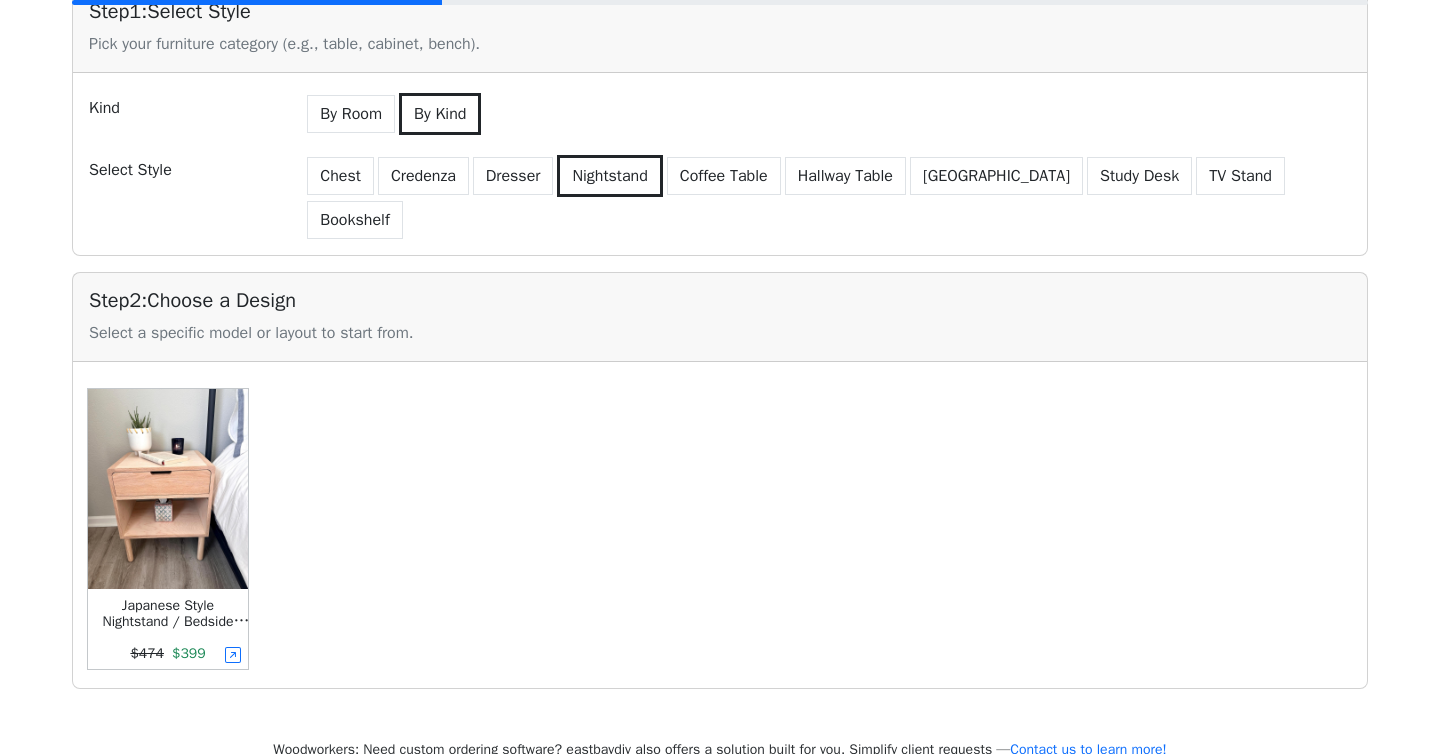 click at bounding box center [168, 489] 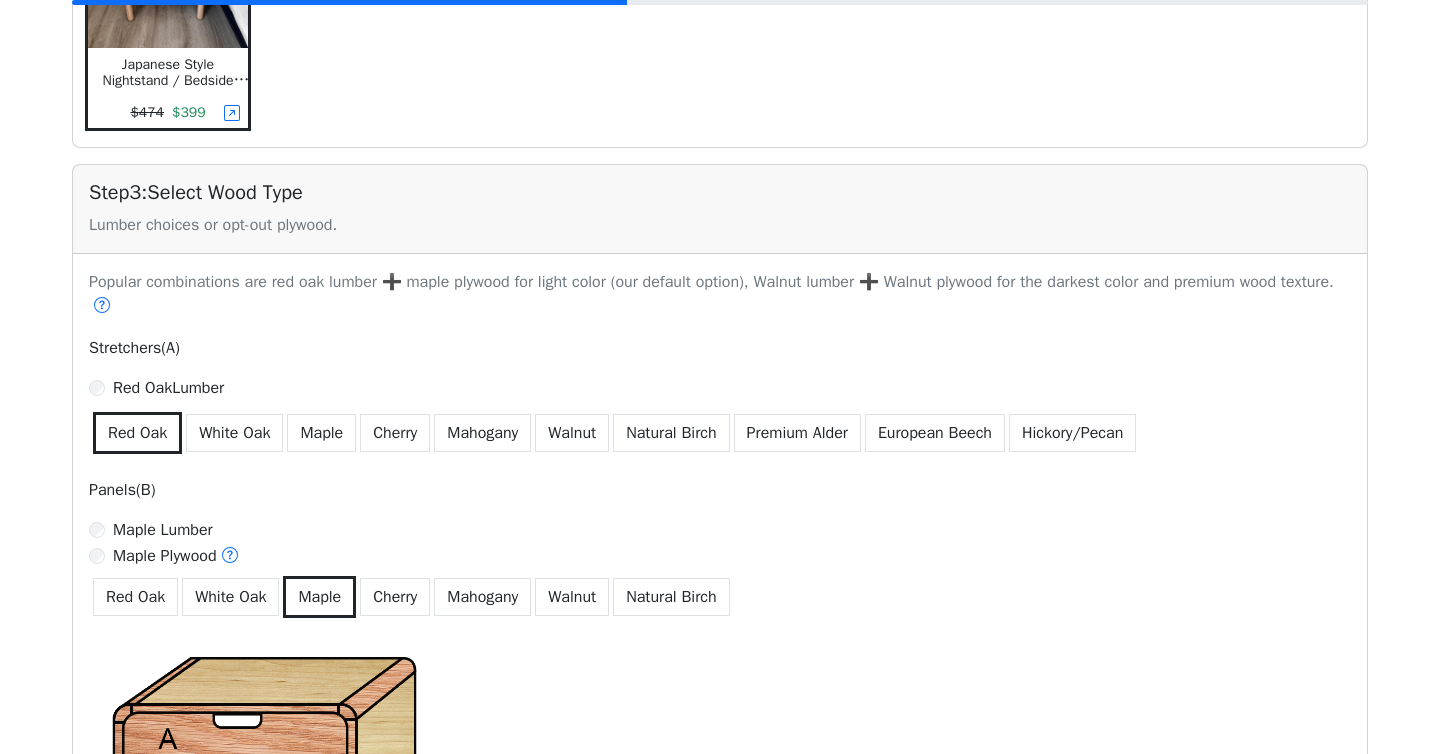 scroll, scrollTop: 778, scrollLeft: 0, axis: vertical 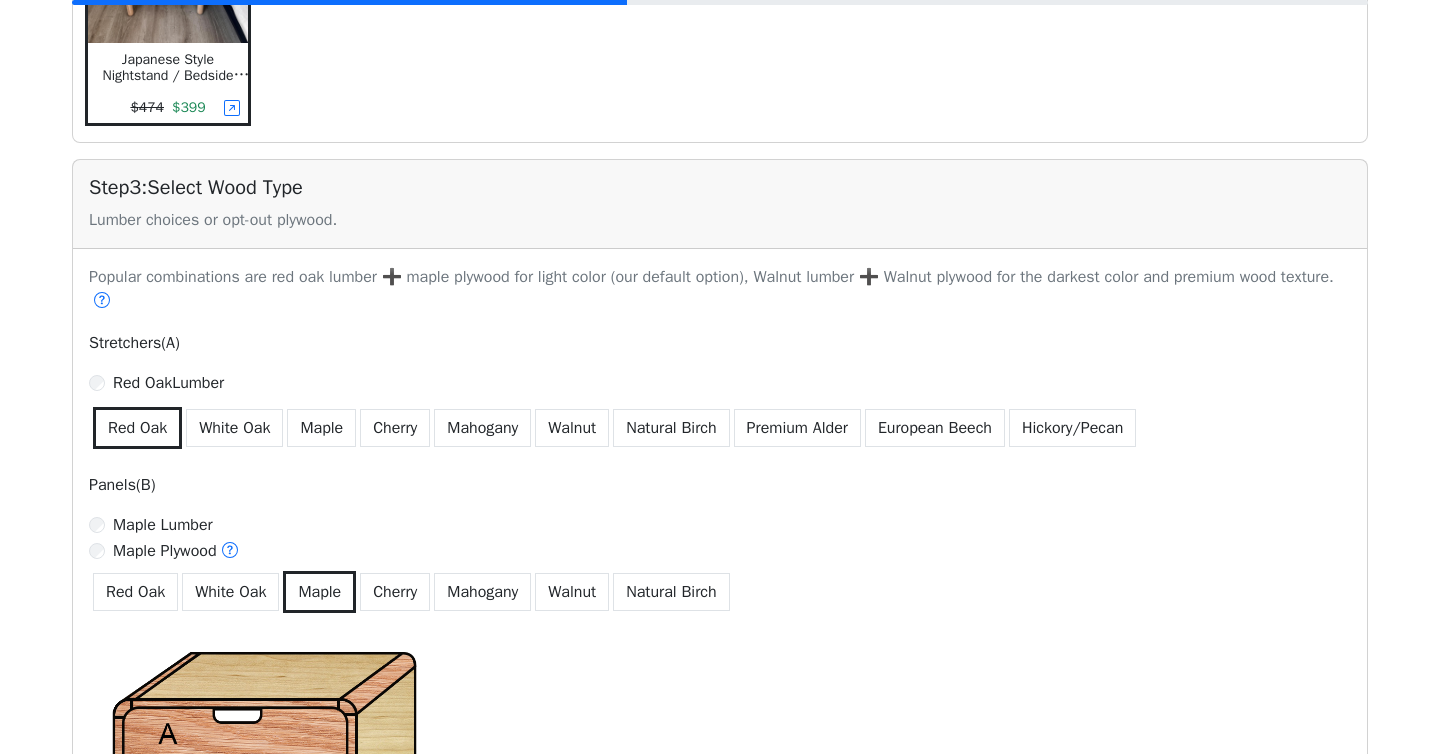 click on "Maple   Lumber" at bounding box center [163, 525] 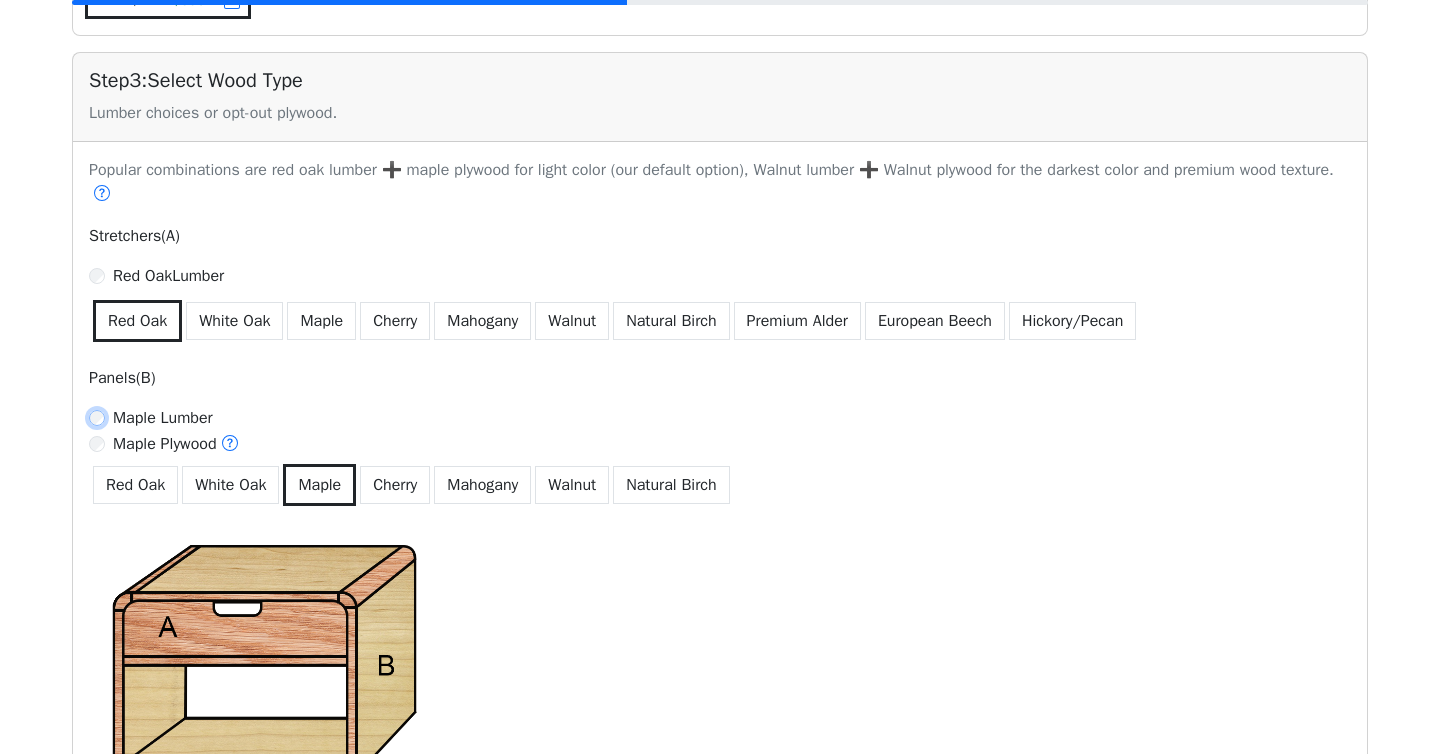 scroll, scrollTop: 888, scrollLeft: 0, axis: vertical 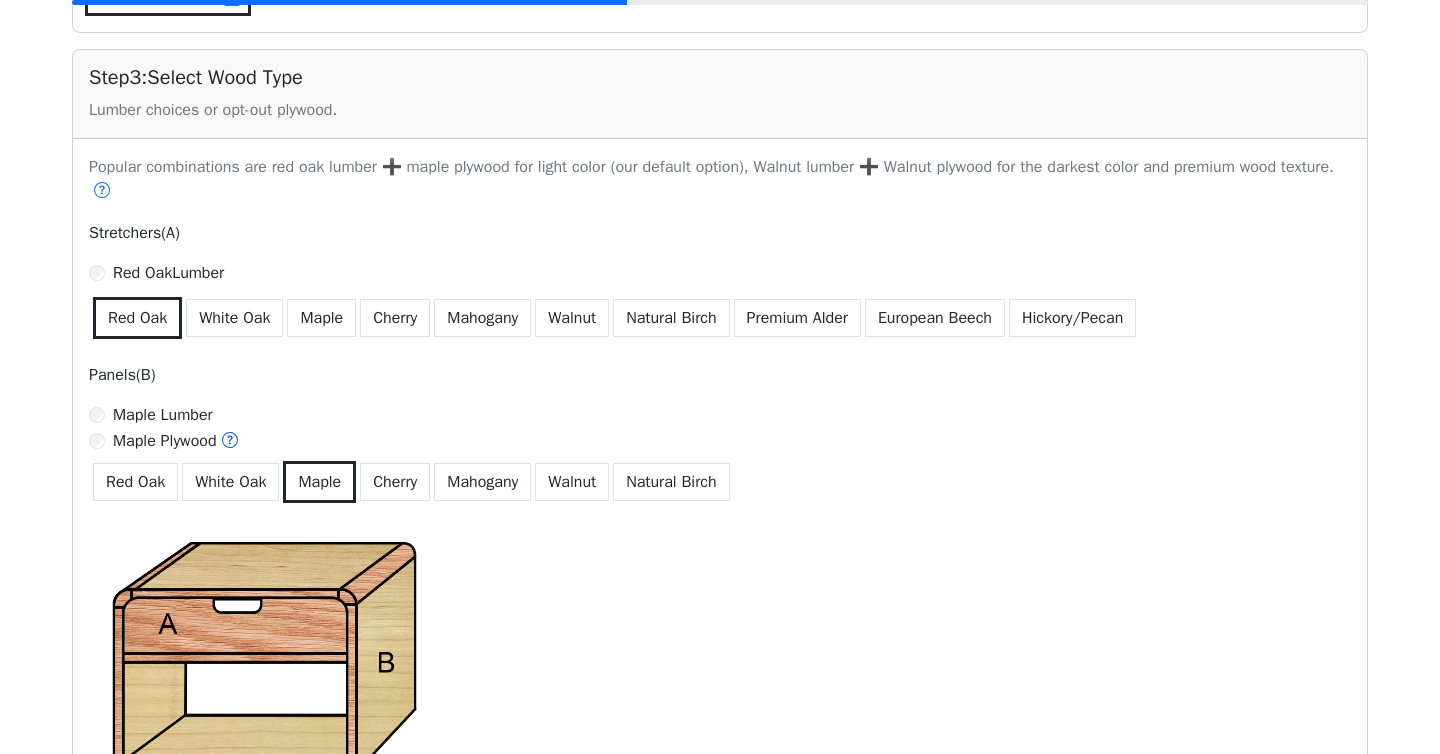 click 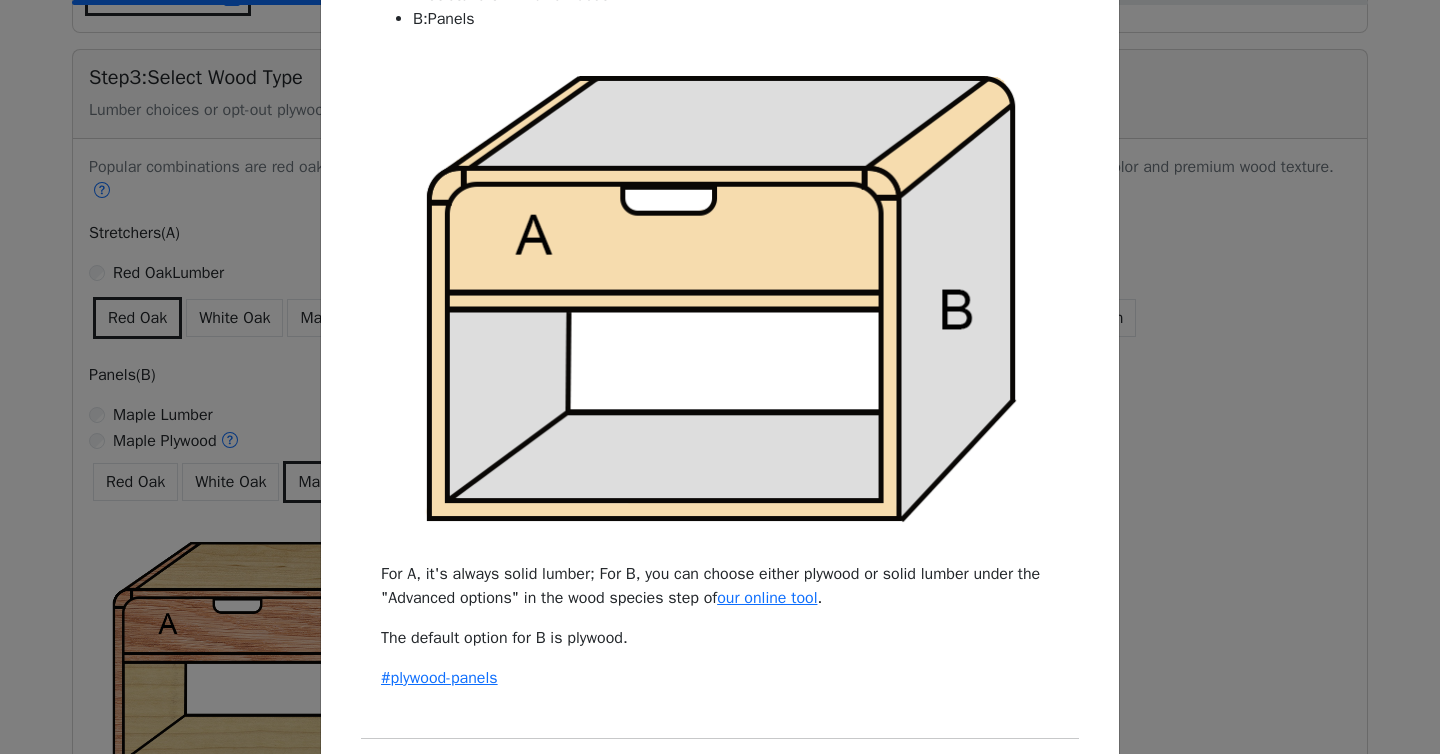 scroll, scrollTop: 486, scrollLeft: 0, axis: vertical 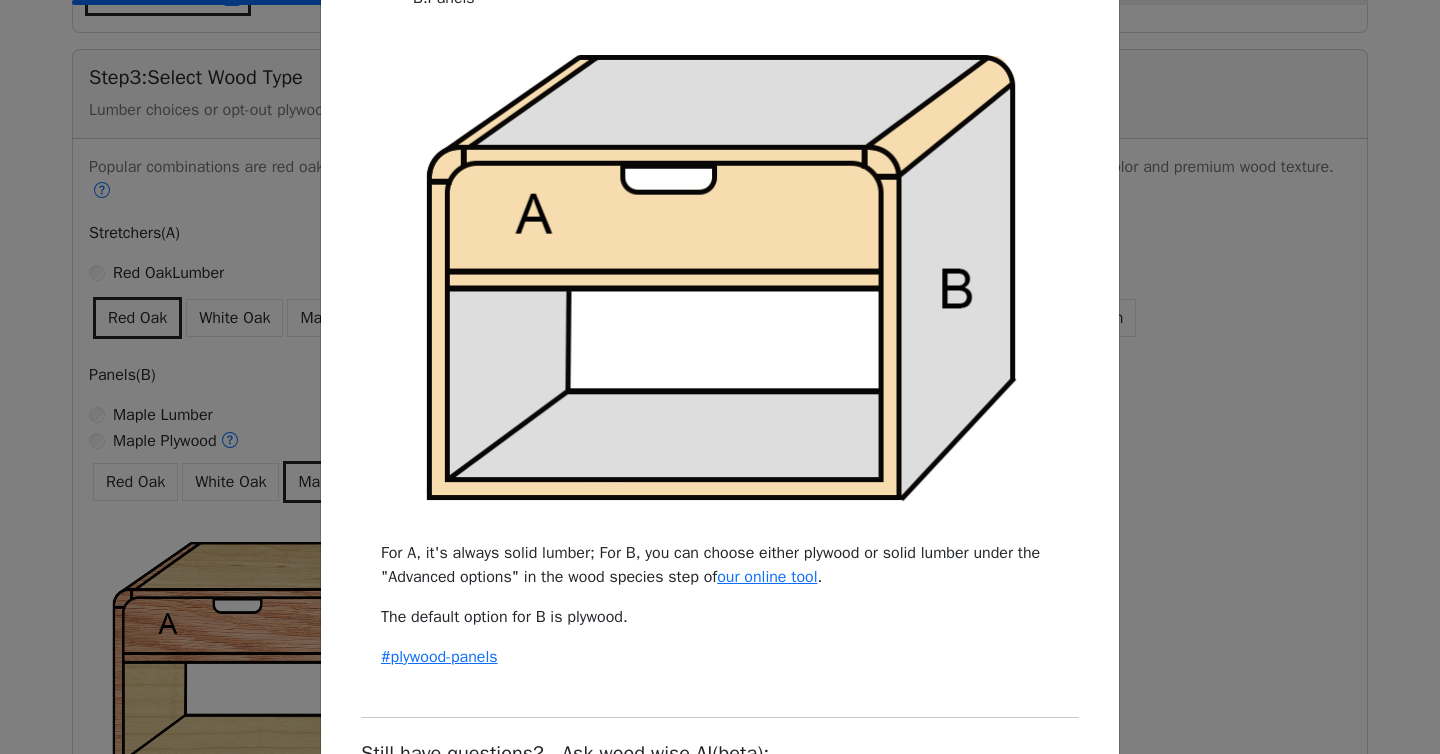 click on "**********" at bounding box center [720, 377] 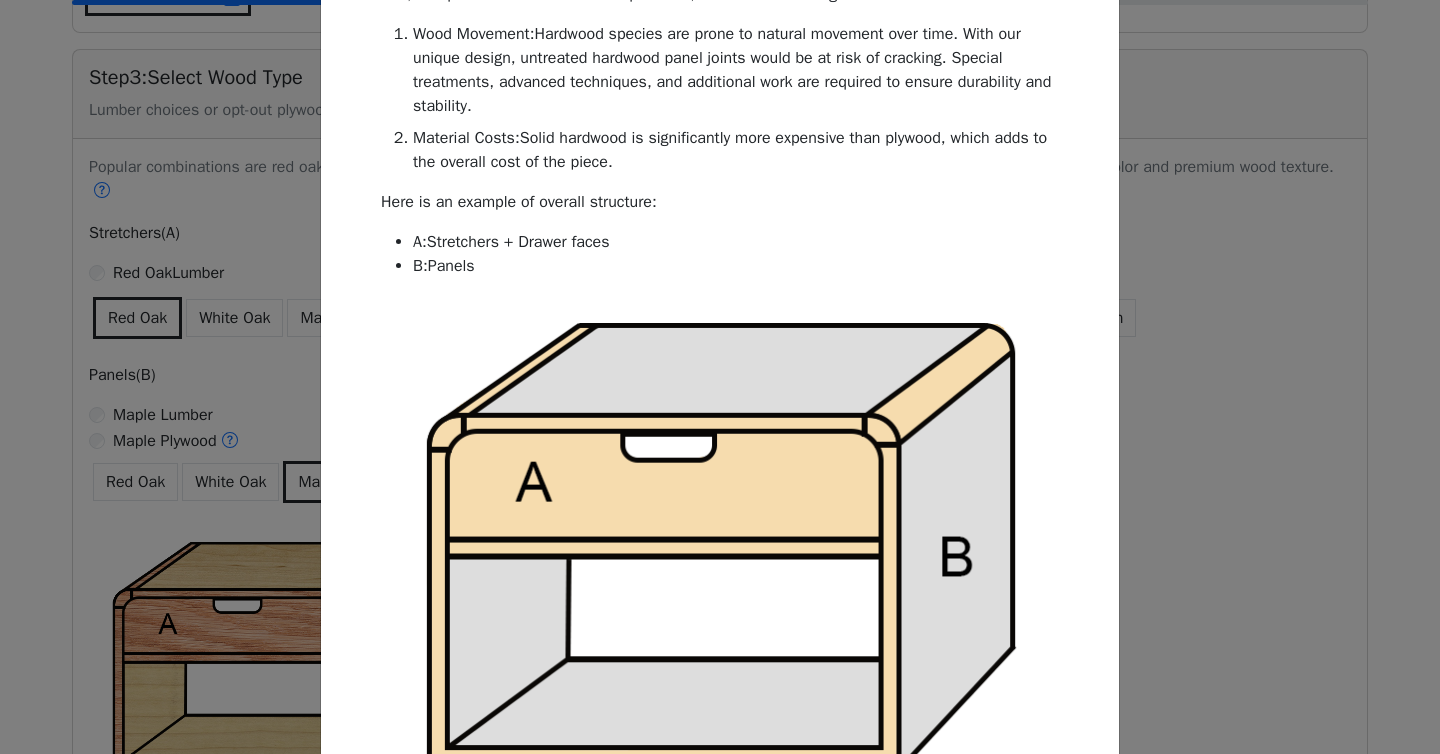 scroll, scrollTop: 7, scrollLeft: 0, axis: vertical 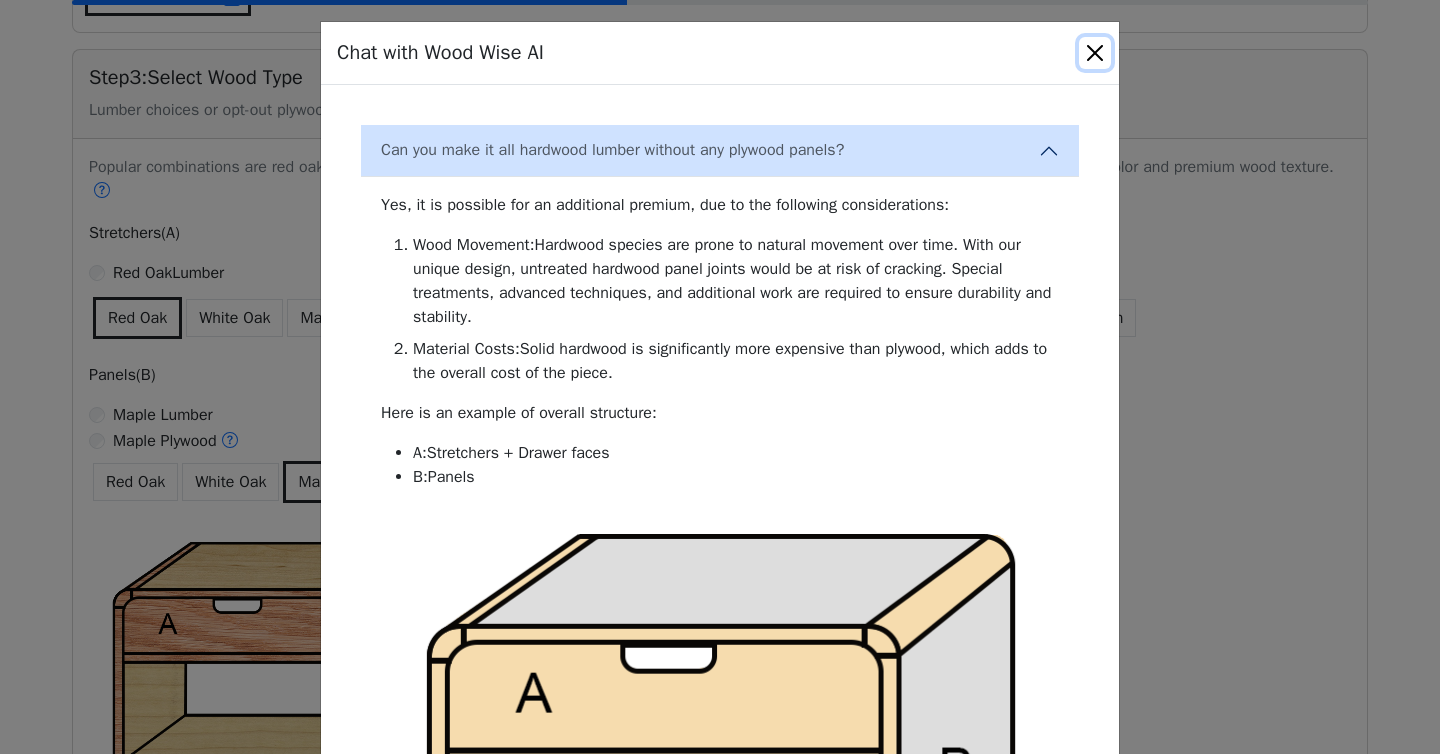 click at bounding box center [1095, 53] 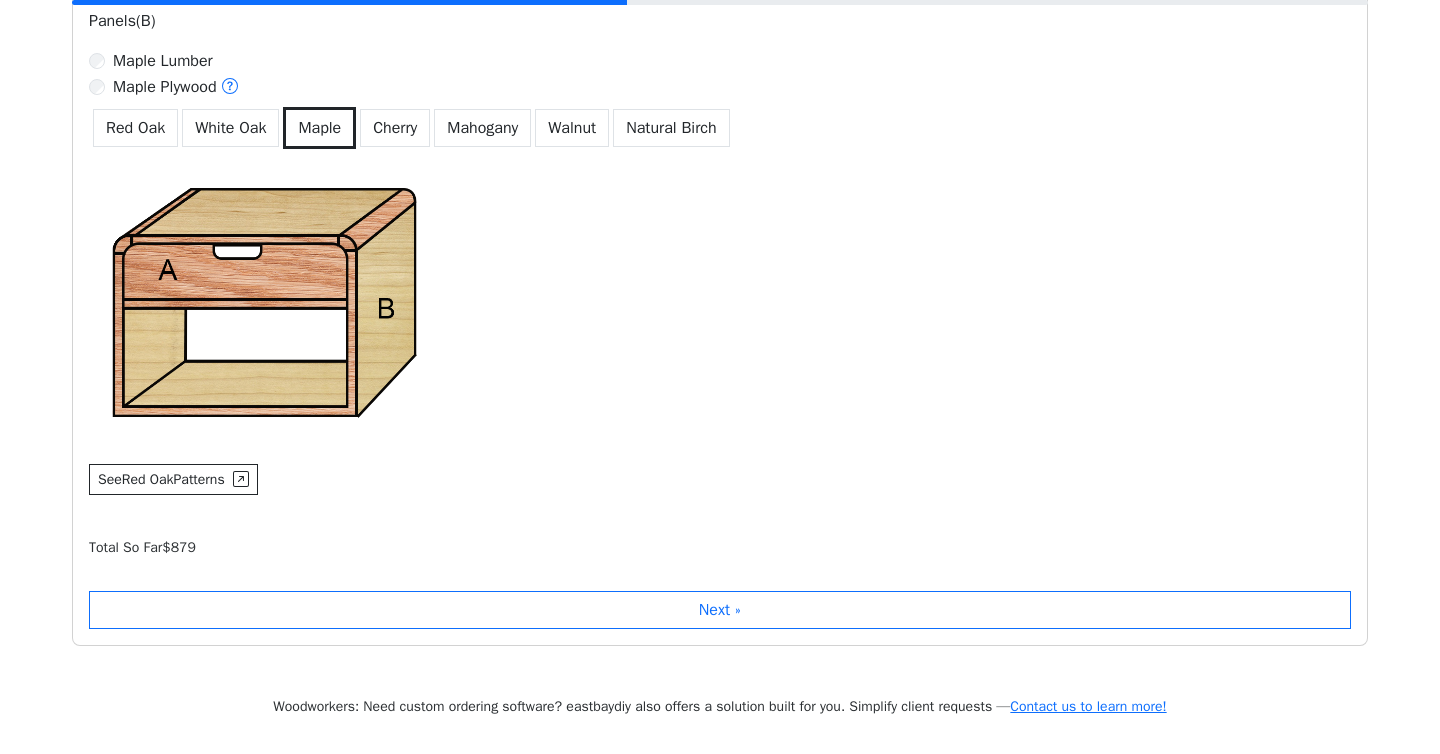 scroll, scrollTop: 1353, scrollLeft: 0, axis: vertical 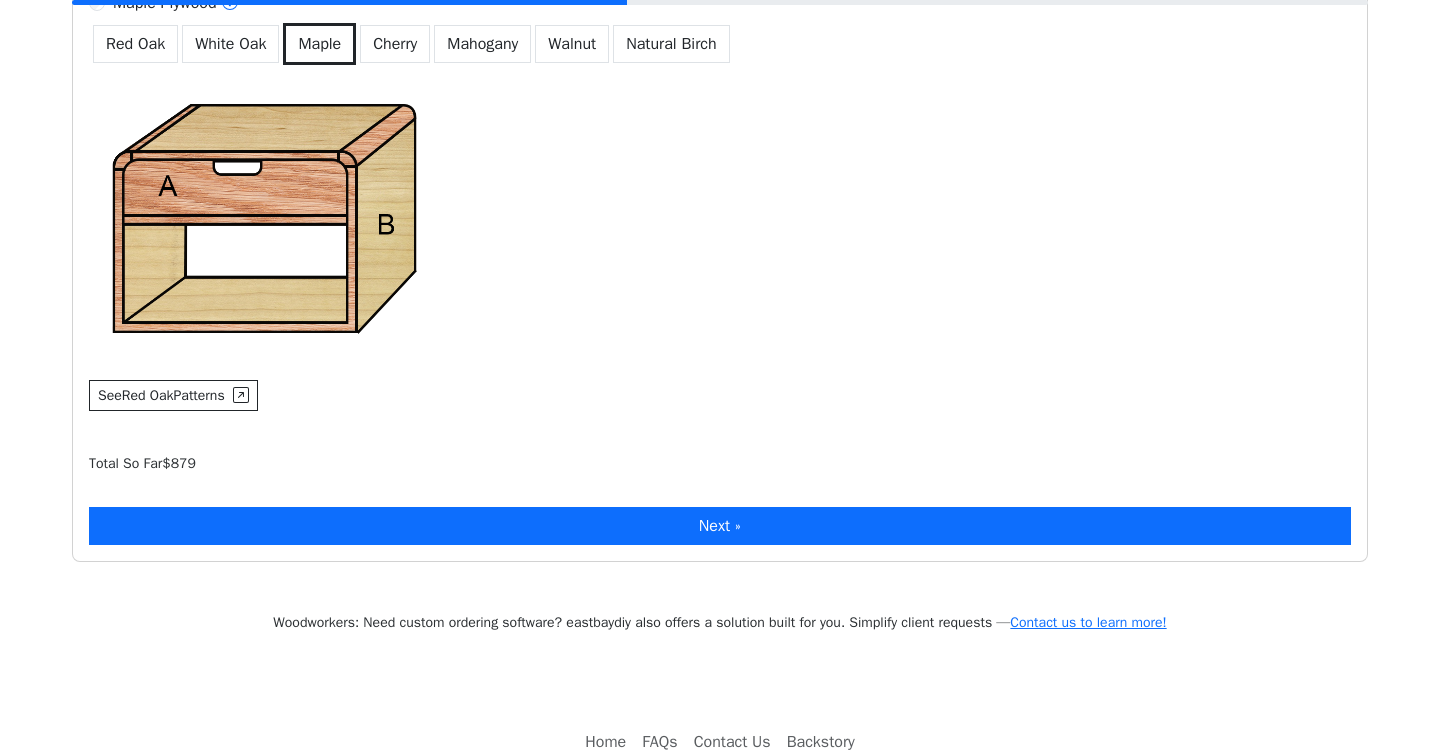 click on "Next »" at bounding box center (720, 526) 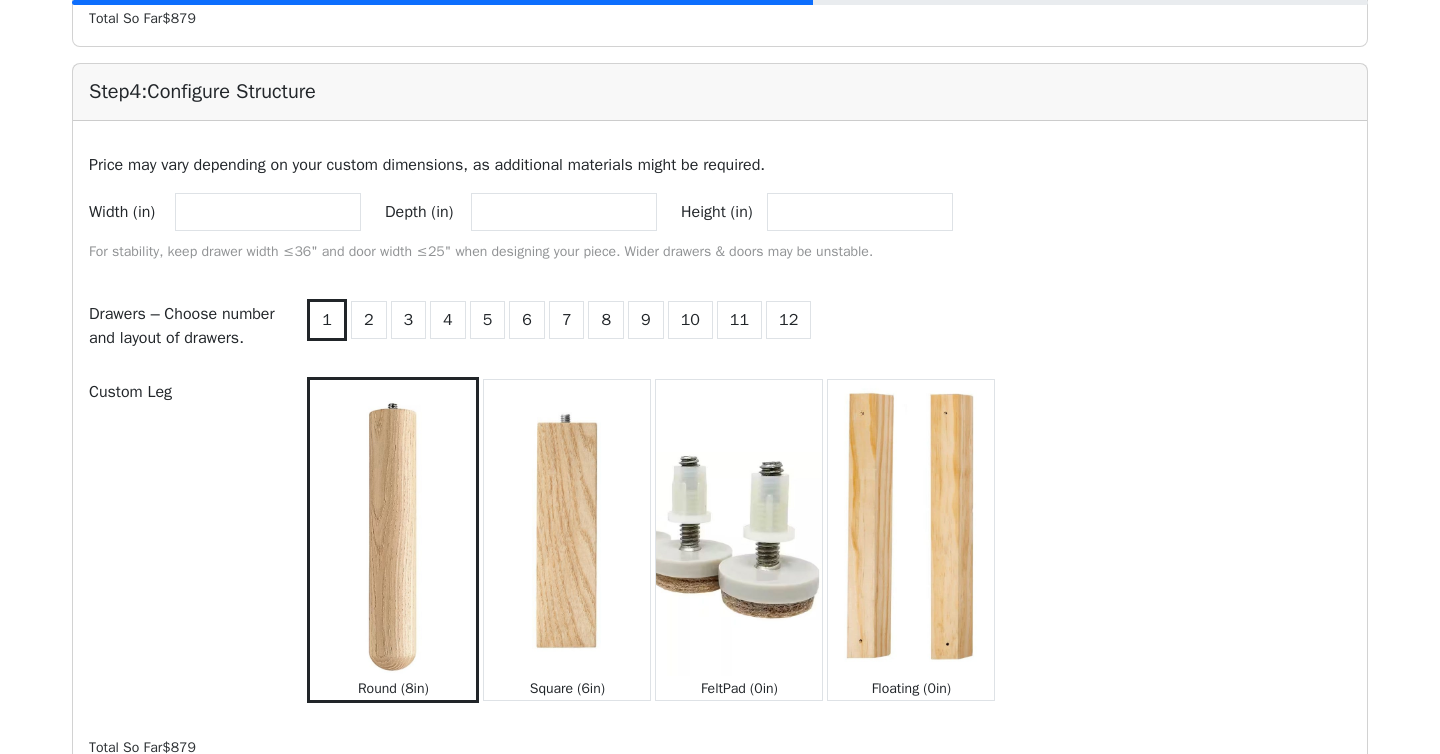 scroll, scrollTop: 1775, scrollLeft: 0, axis: vertical 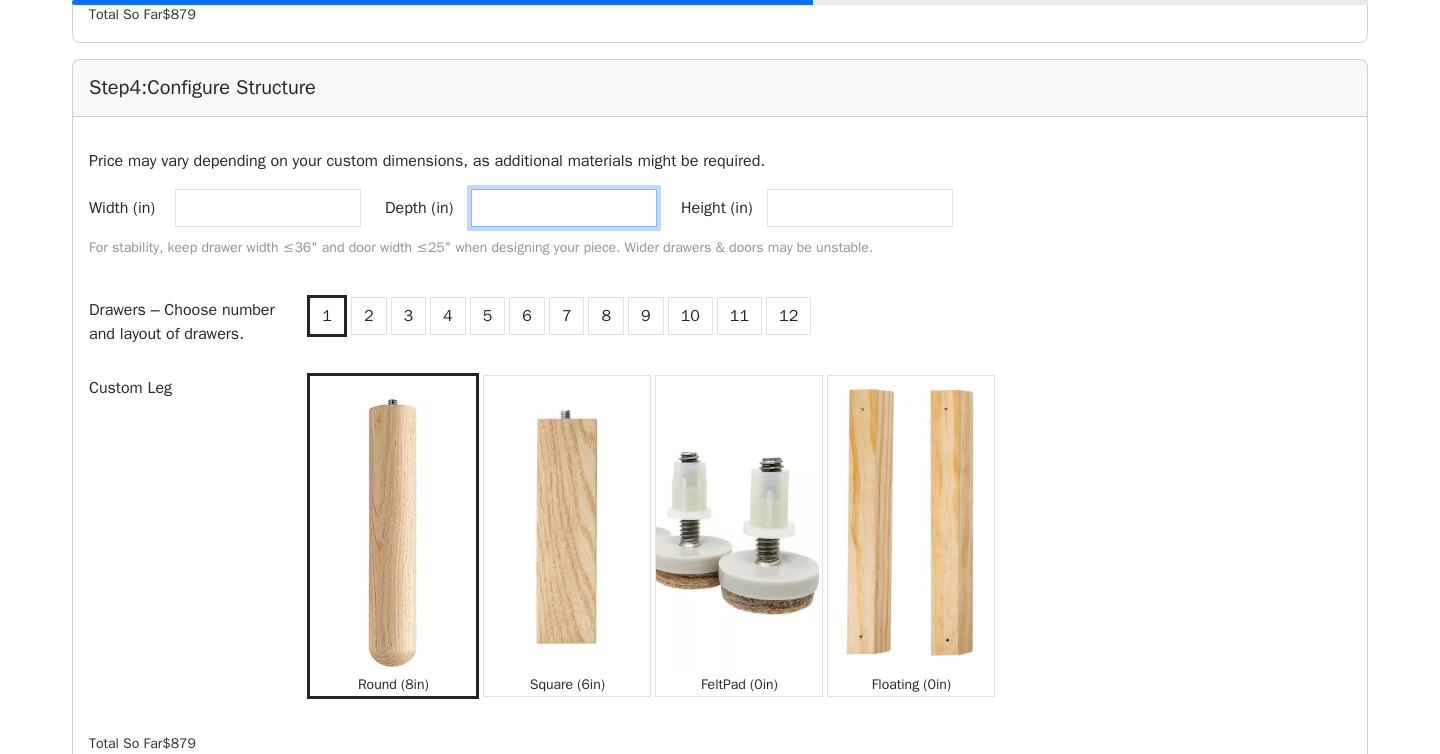 click on "**" at bounding box center [564, 208] 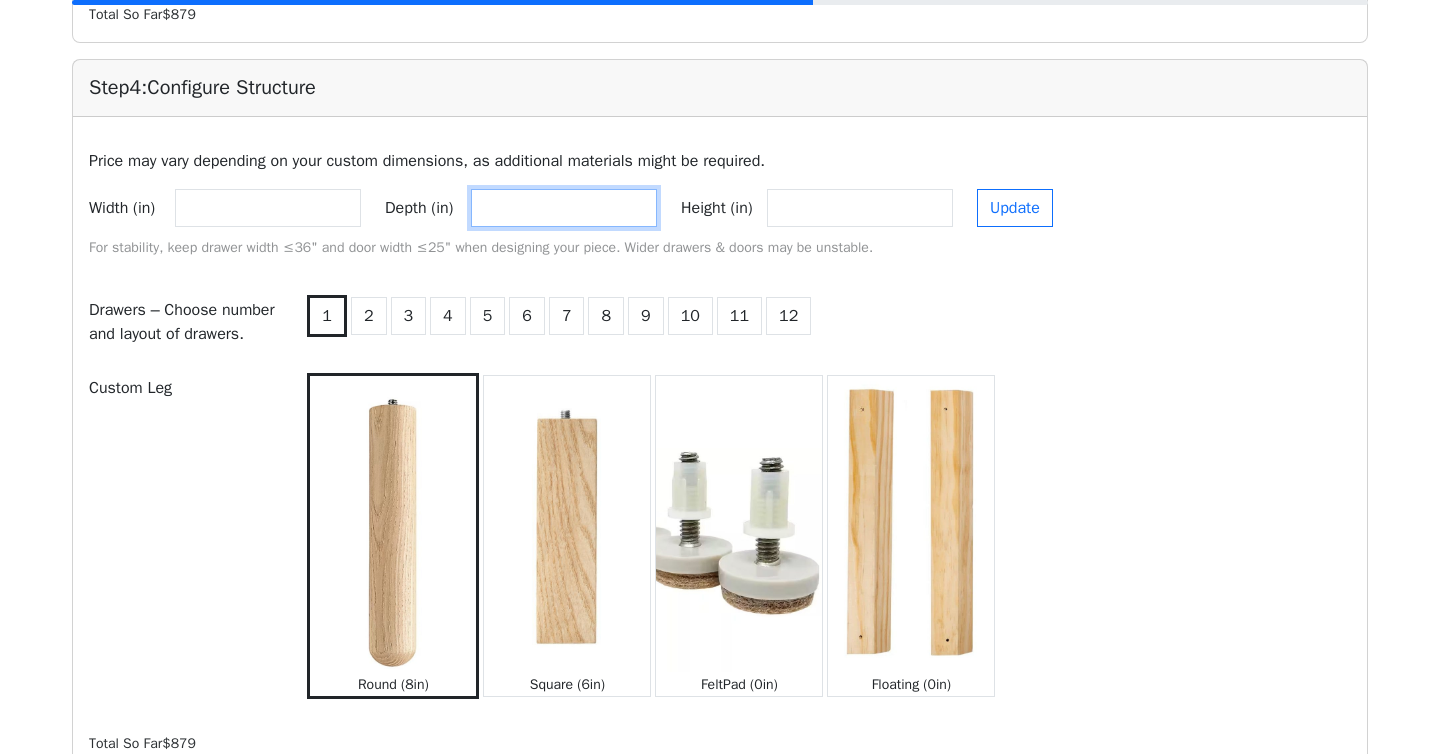 type on "**" 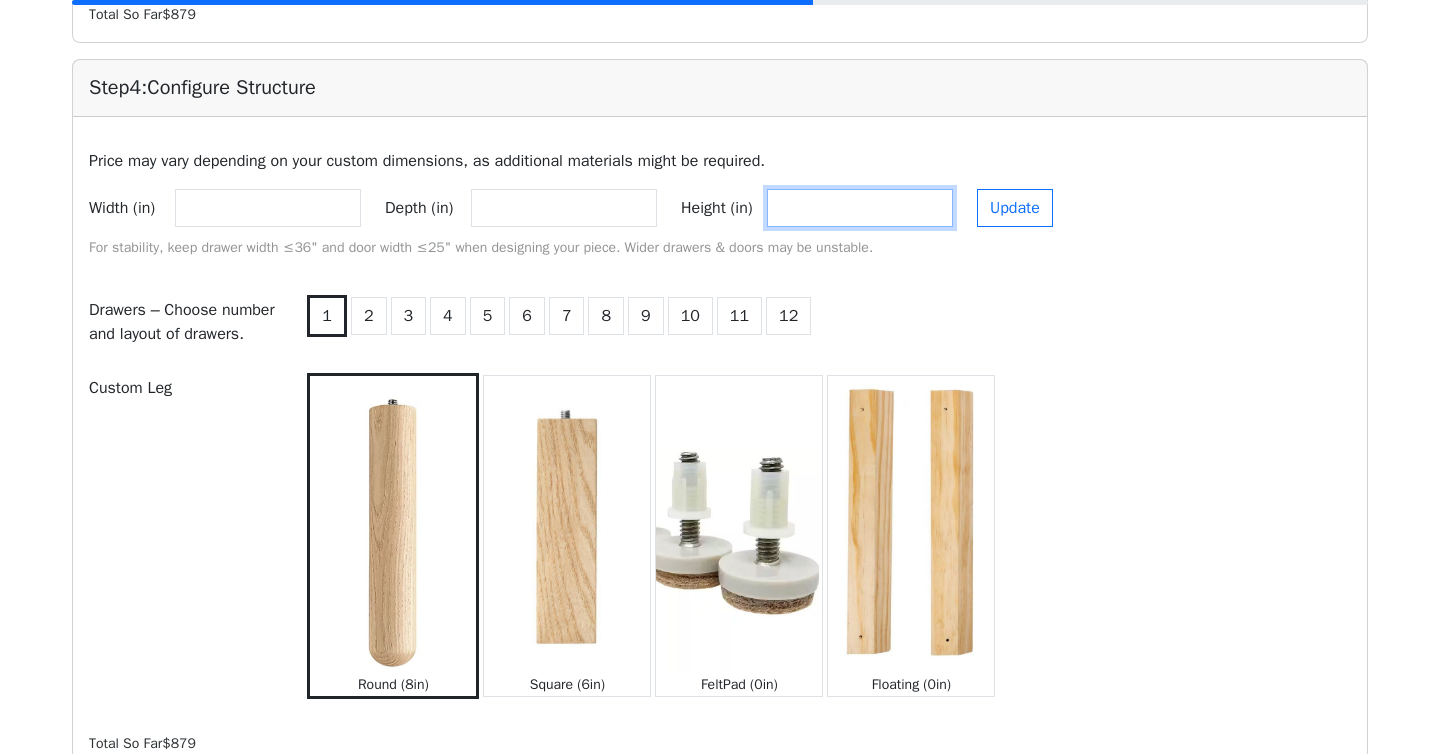 click on "**" at bounding box center (860, 208) 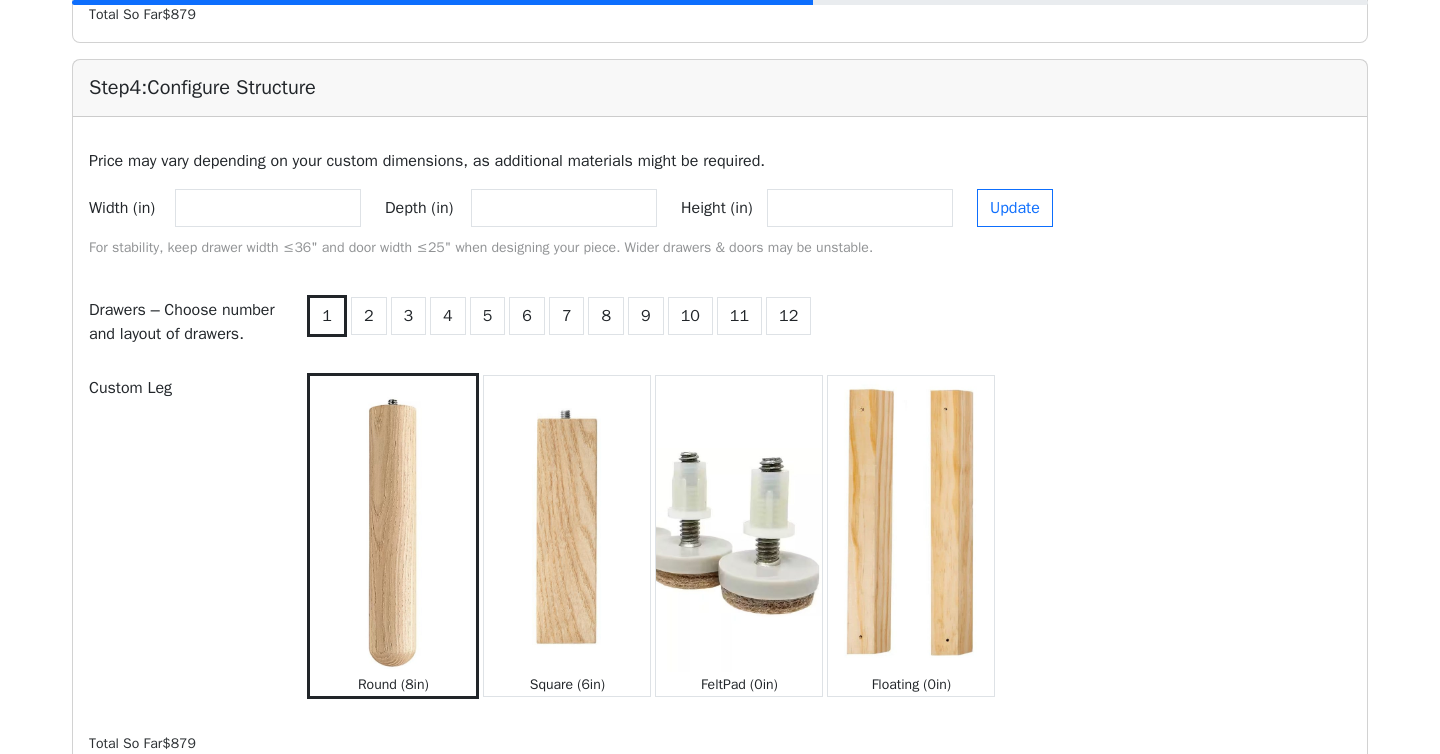 click on "1 2 3 4 5 6 7 8 9 10 11 12" at bounding box center [827, 322] 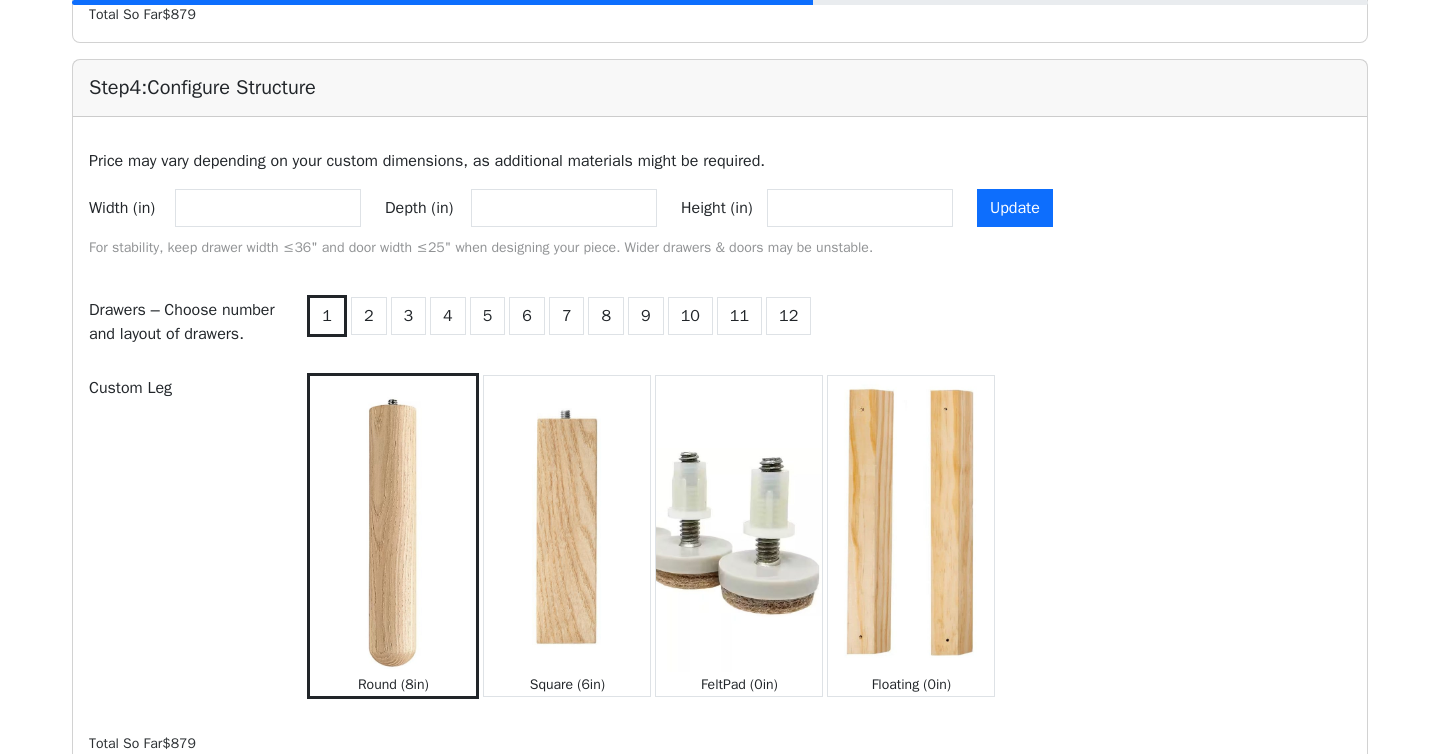click on "Update" at bounding box center (1015, 208) 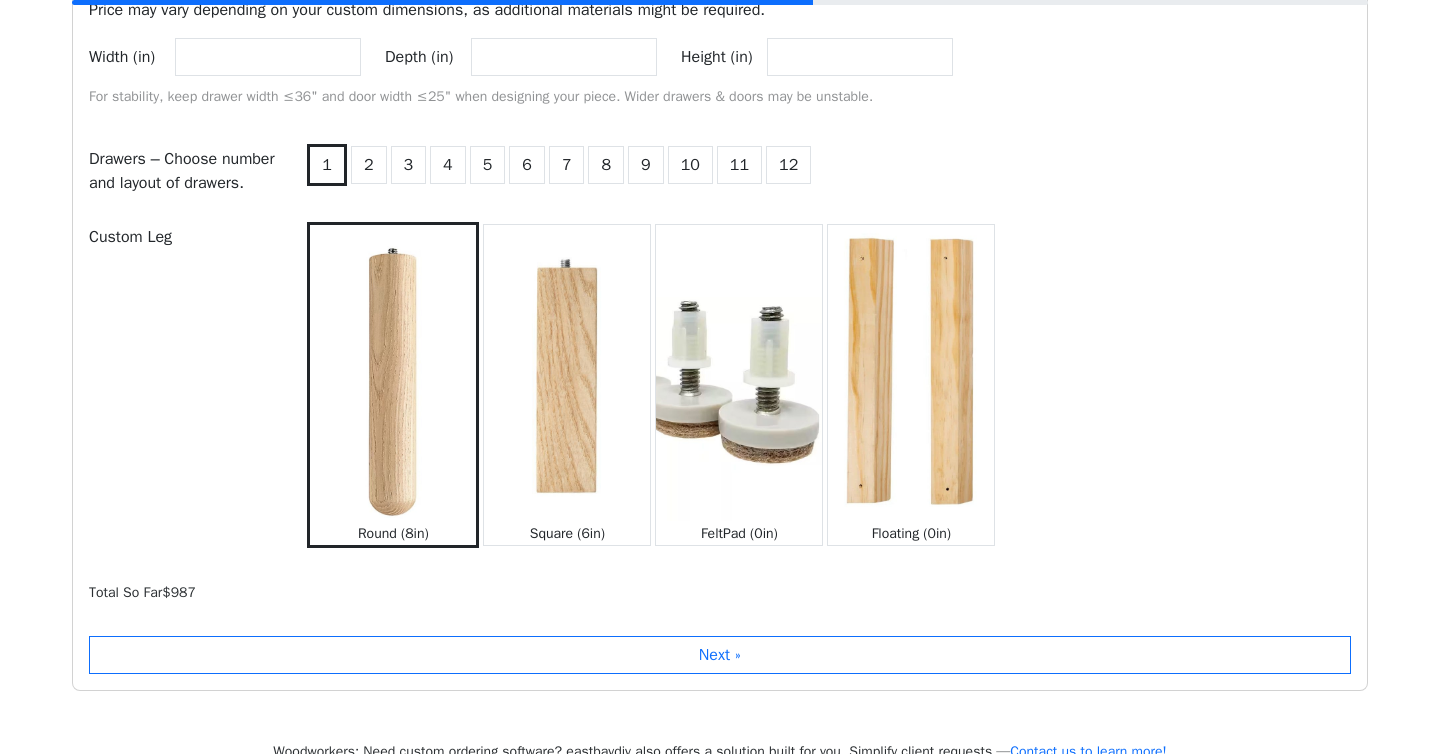 scroll, scrollTop: 1897, scrollLeft: 0, axis: vertical 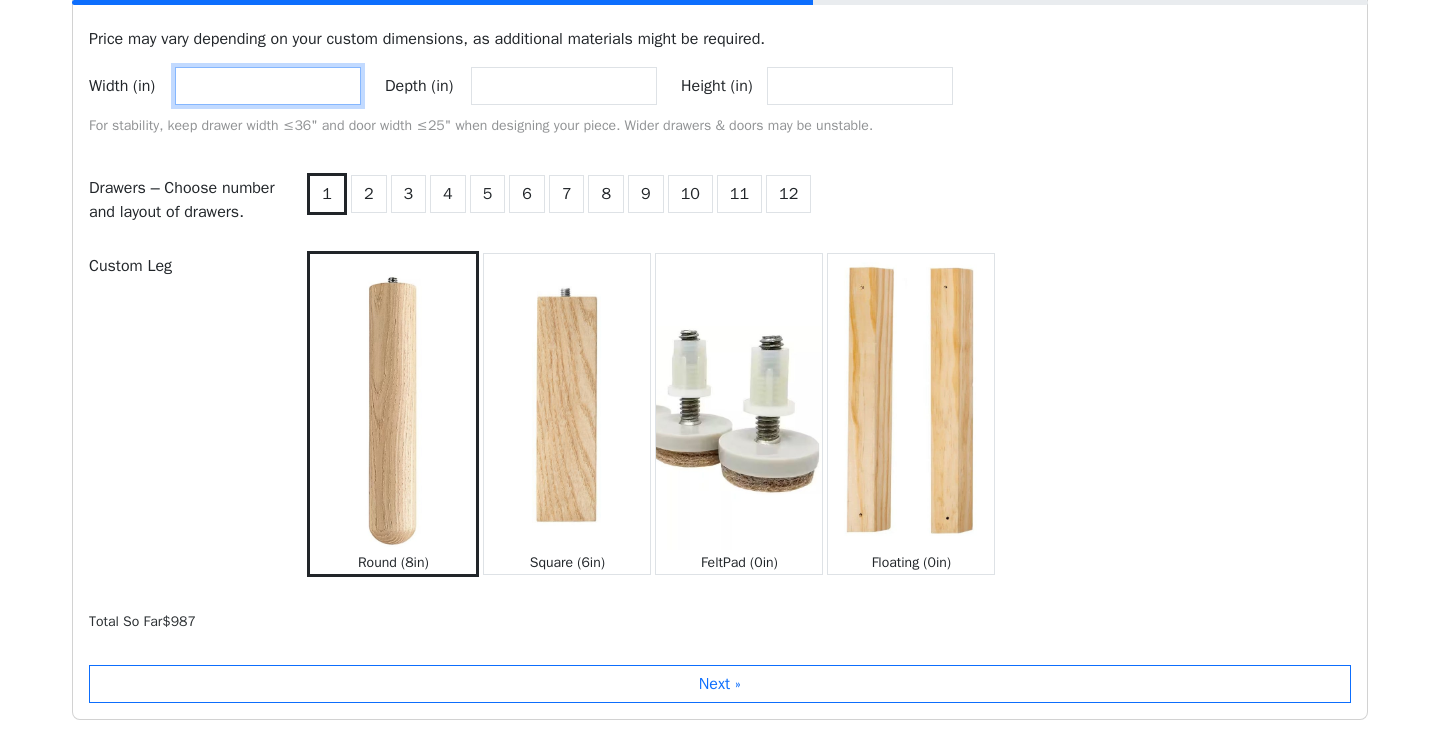 click on "**" at bounding box center (268, 86) 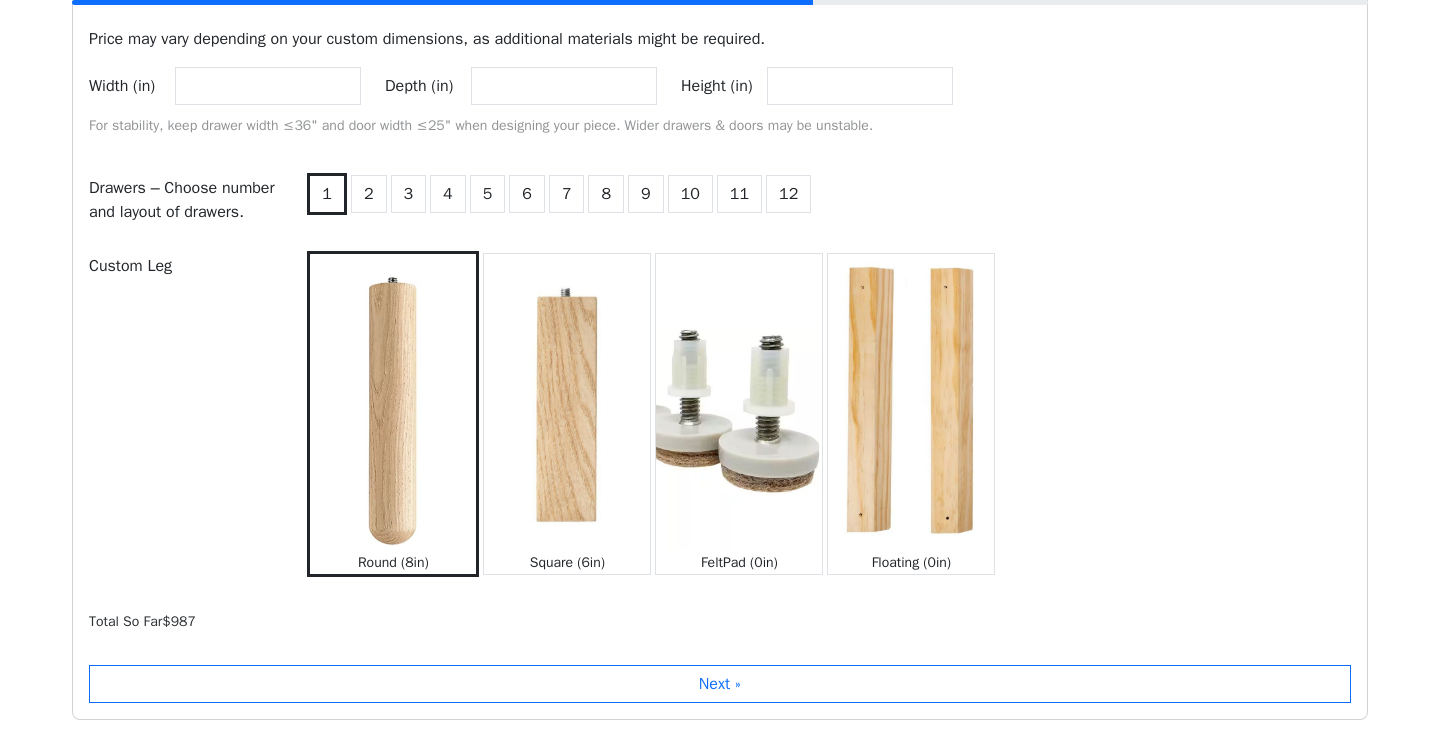 click on "For stability, keep drawer width ≤36" and door width ≤25" when designing your piece. Wider drawers & doors may be unstable." at bounding box center [720, 125] 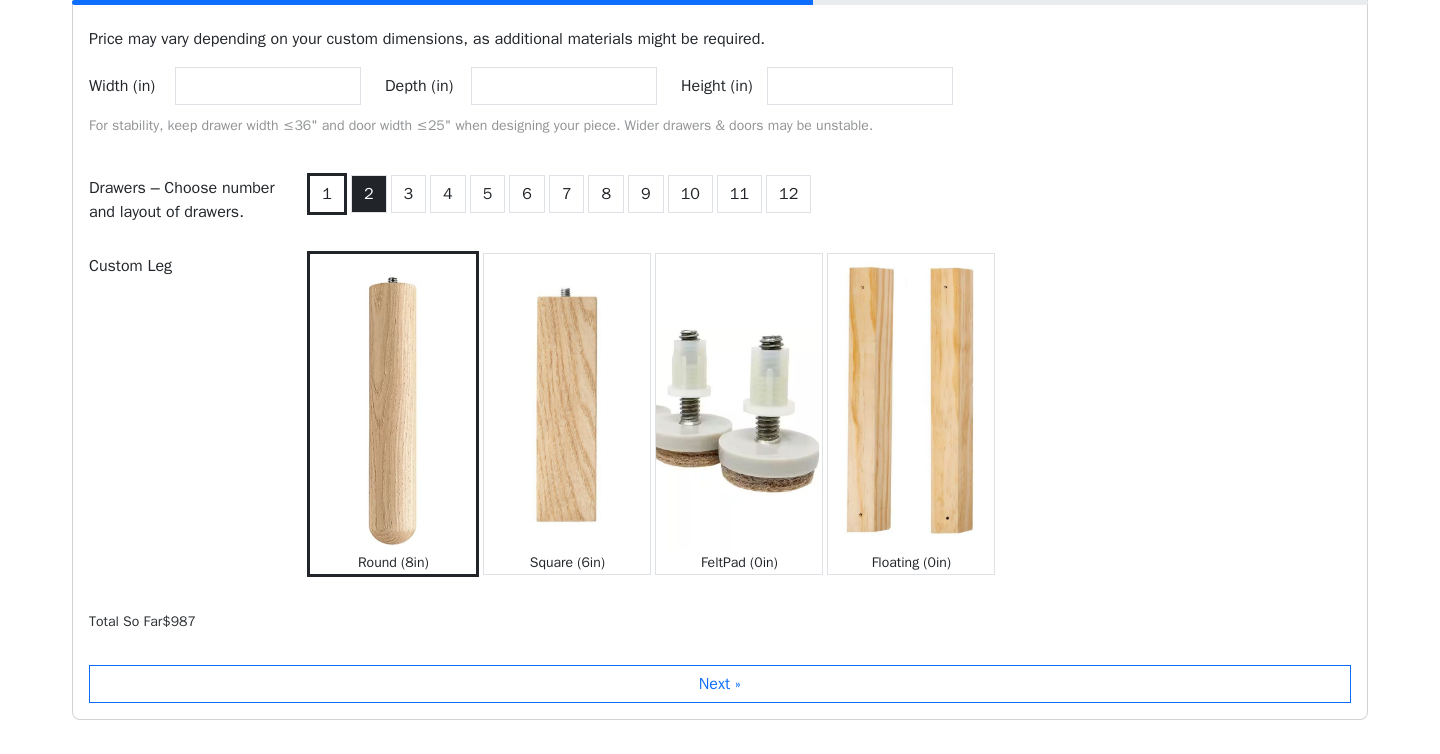 click on "2" at bounding box center [369, 194] 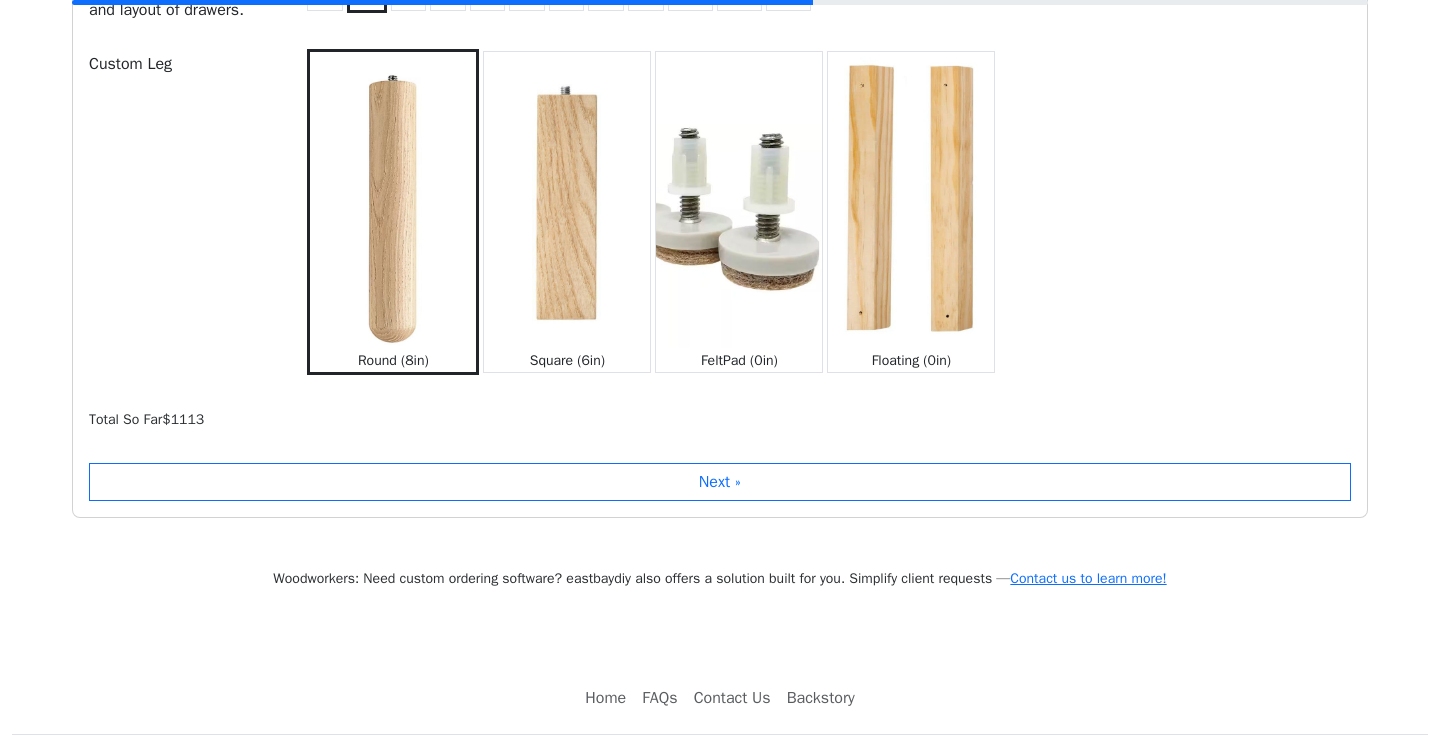 scroll, scrollTop: 2101, scrollLeft: 0, axis: vertical 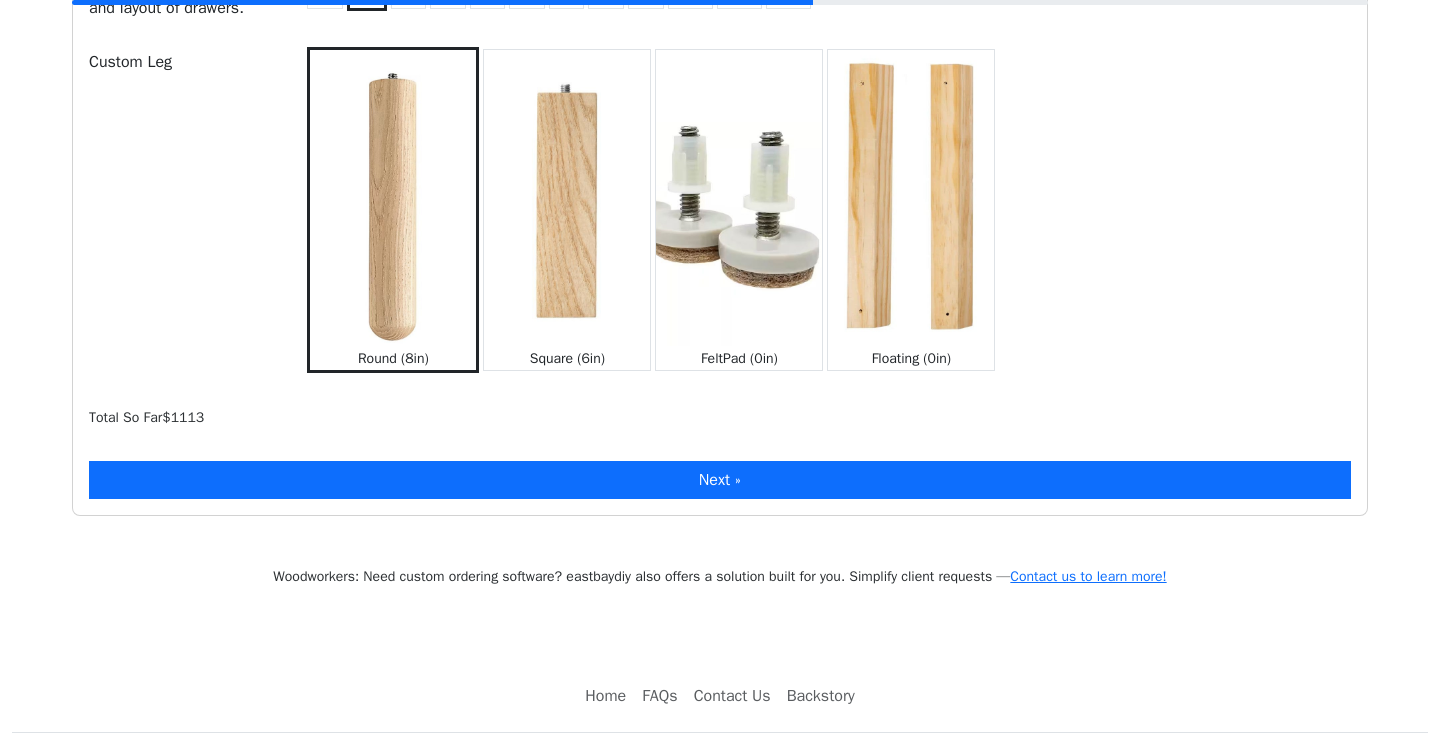 click on "Next »" at bounding box center [720, 480] 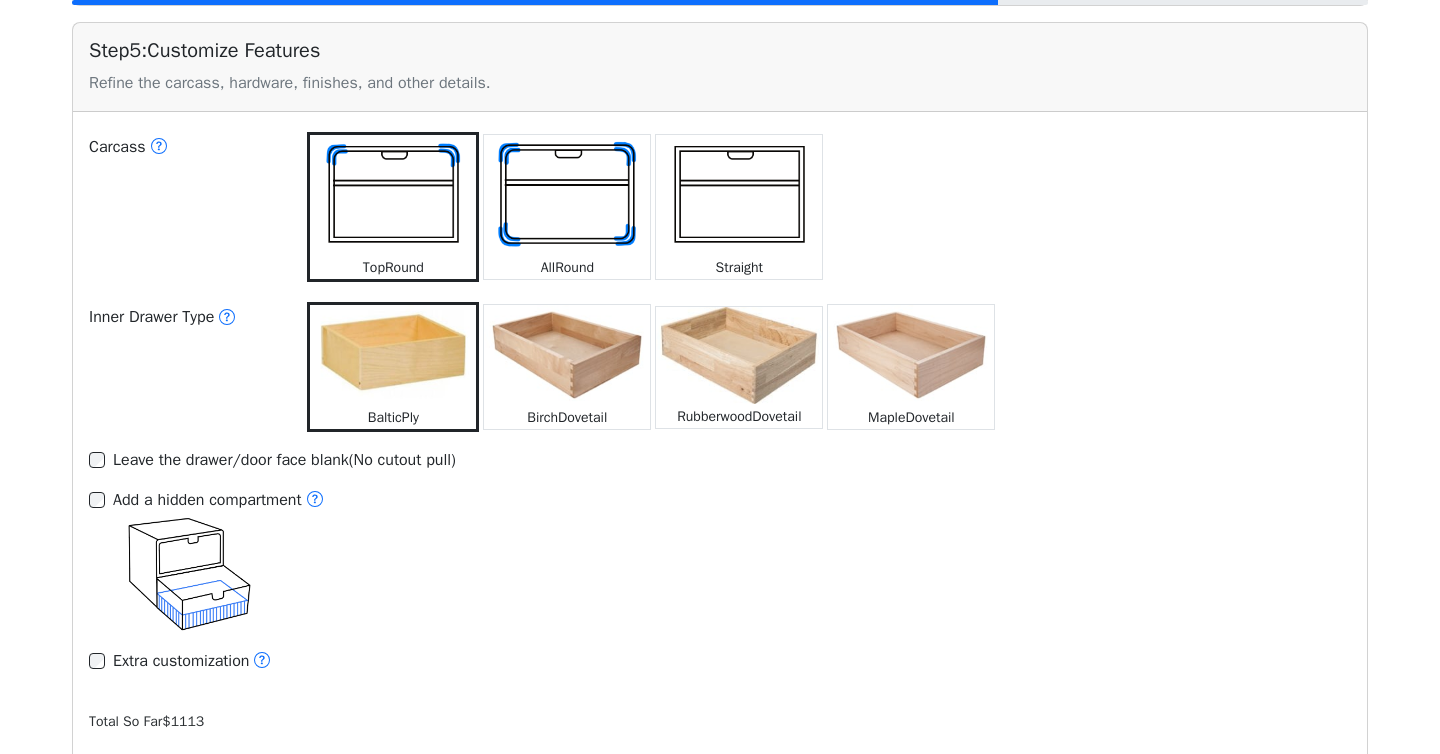 scroll, scrollTop: 2562, scrollLeft: 0, axis: vertical 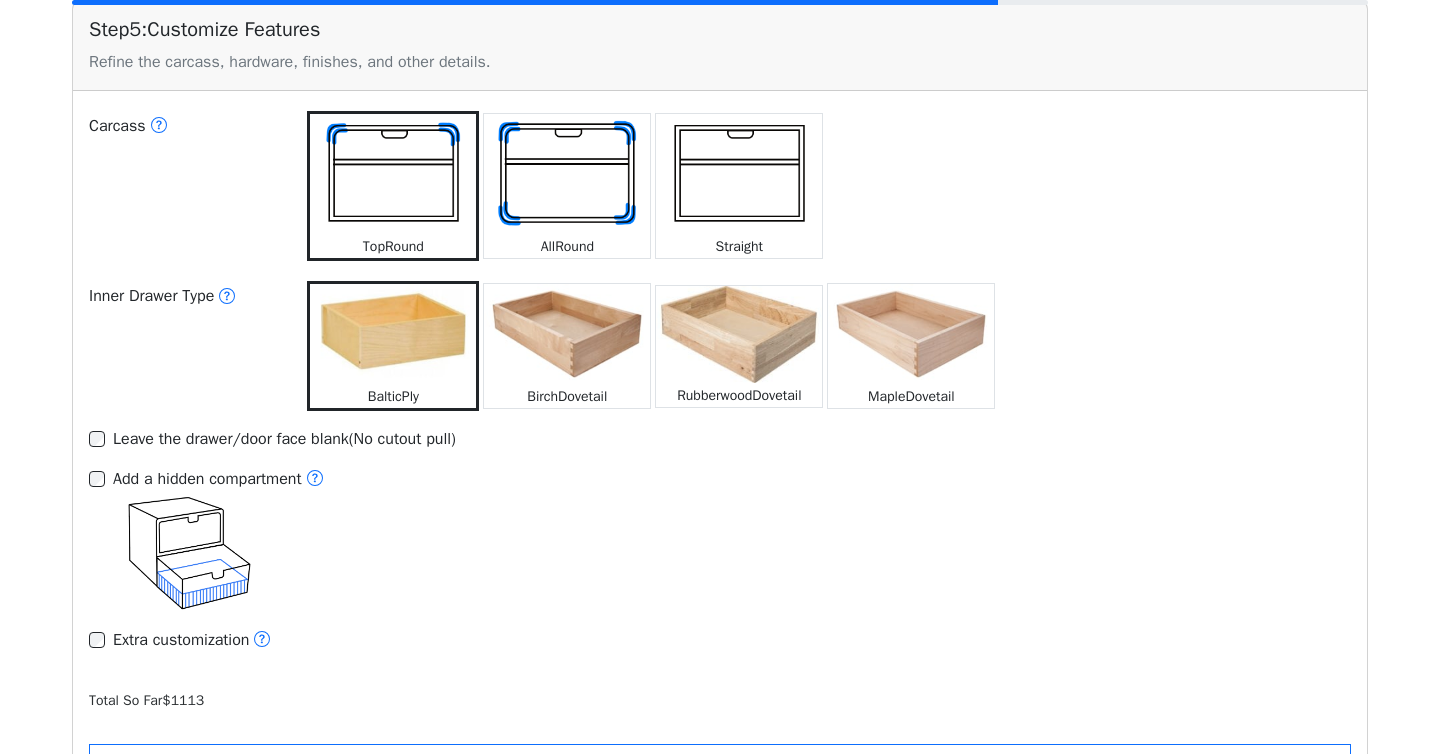 click at bounding box center (567, 334) 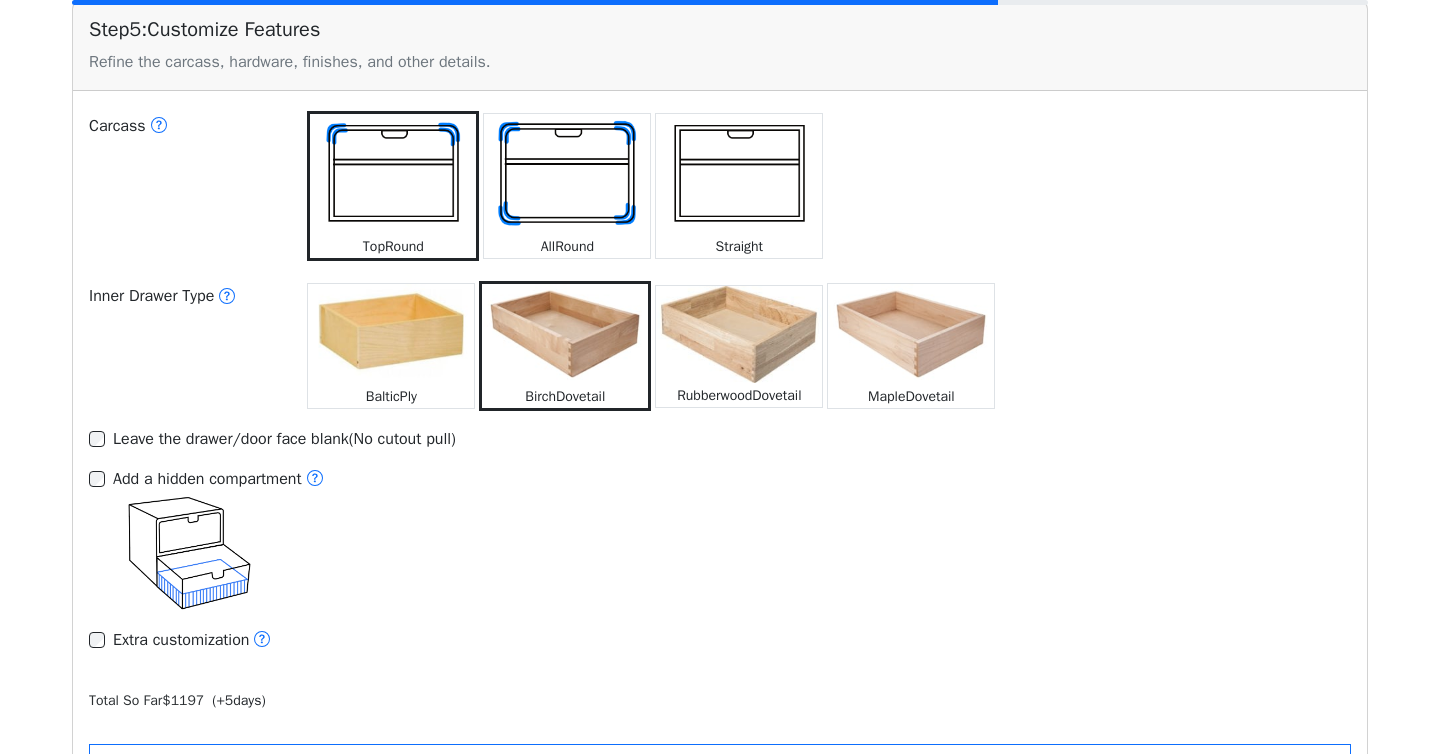 click at bounding box center (911, 334) 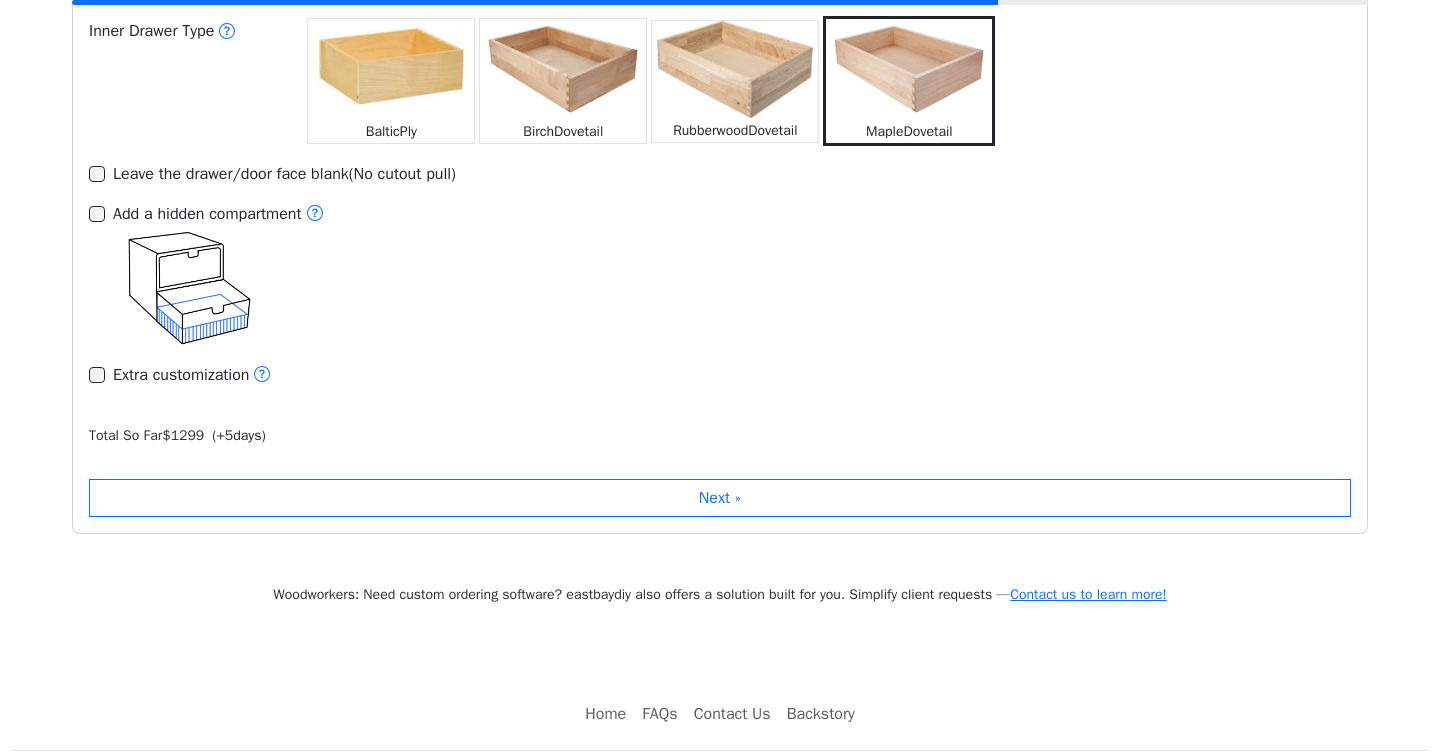 scroll, scrollTop: 2907, scrollLeft: 0, axis: vertical 